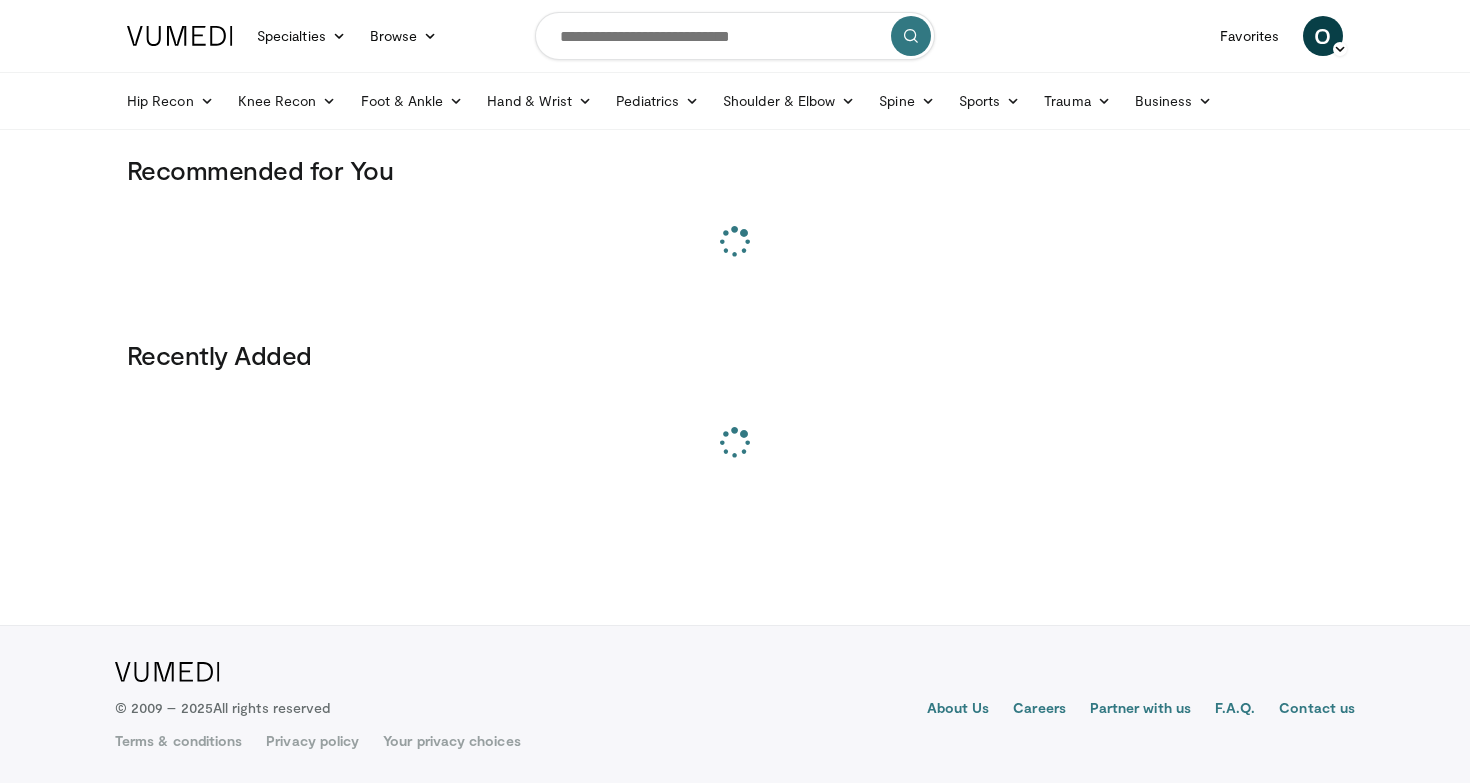 scroll, scrollTop: 0, scrollLeft: 0, axis: both 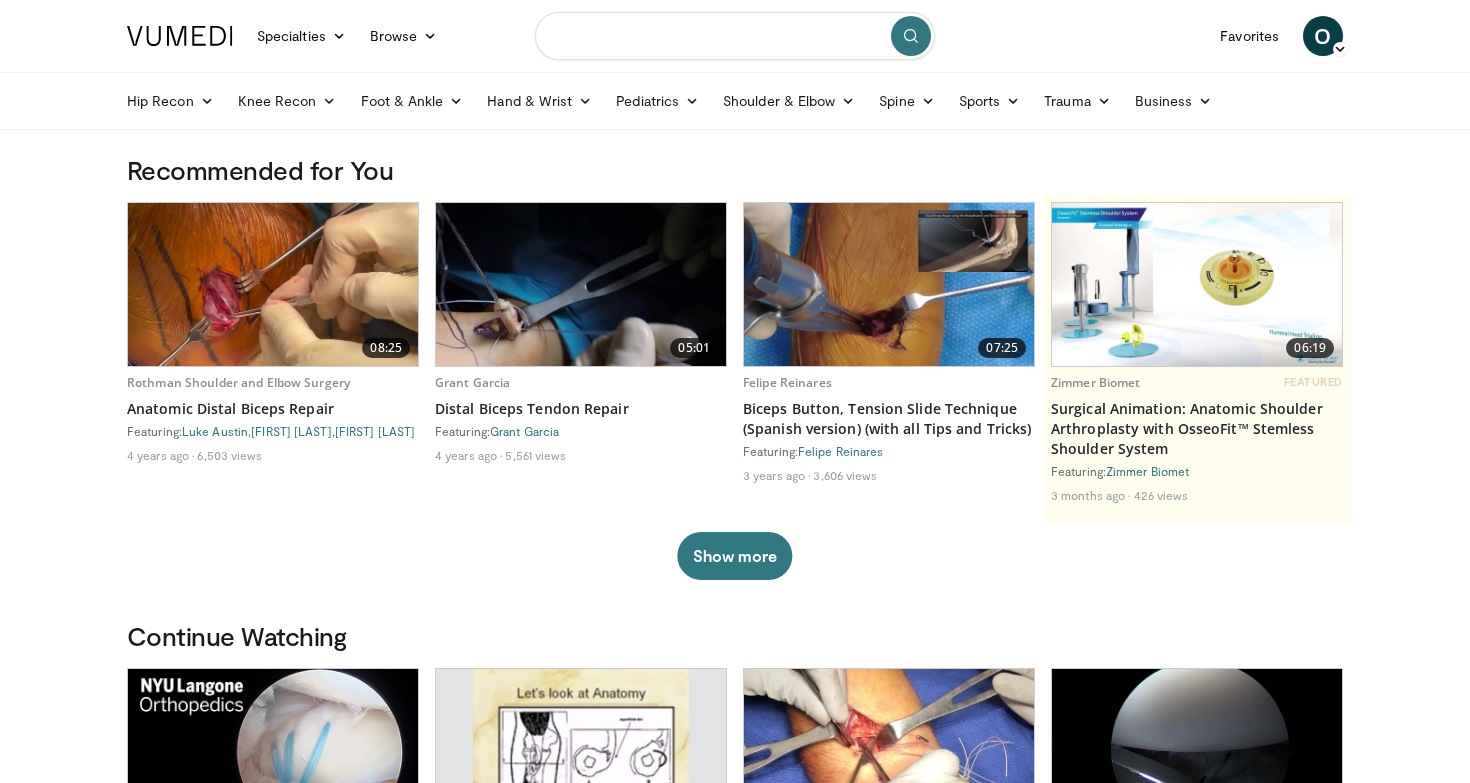 click at bounding box center (735, 36) 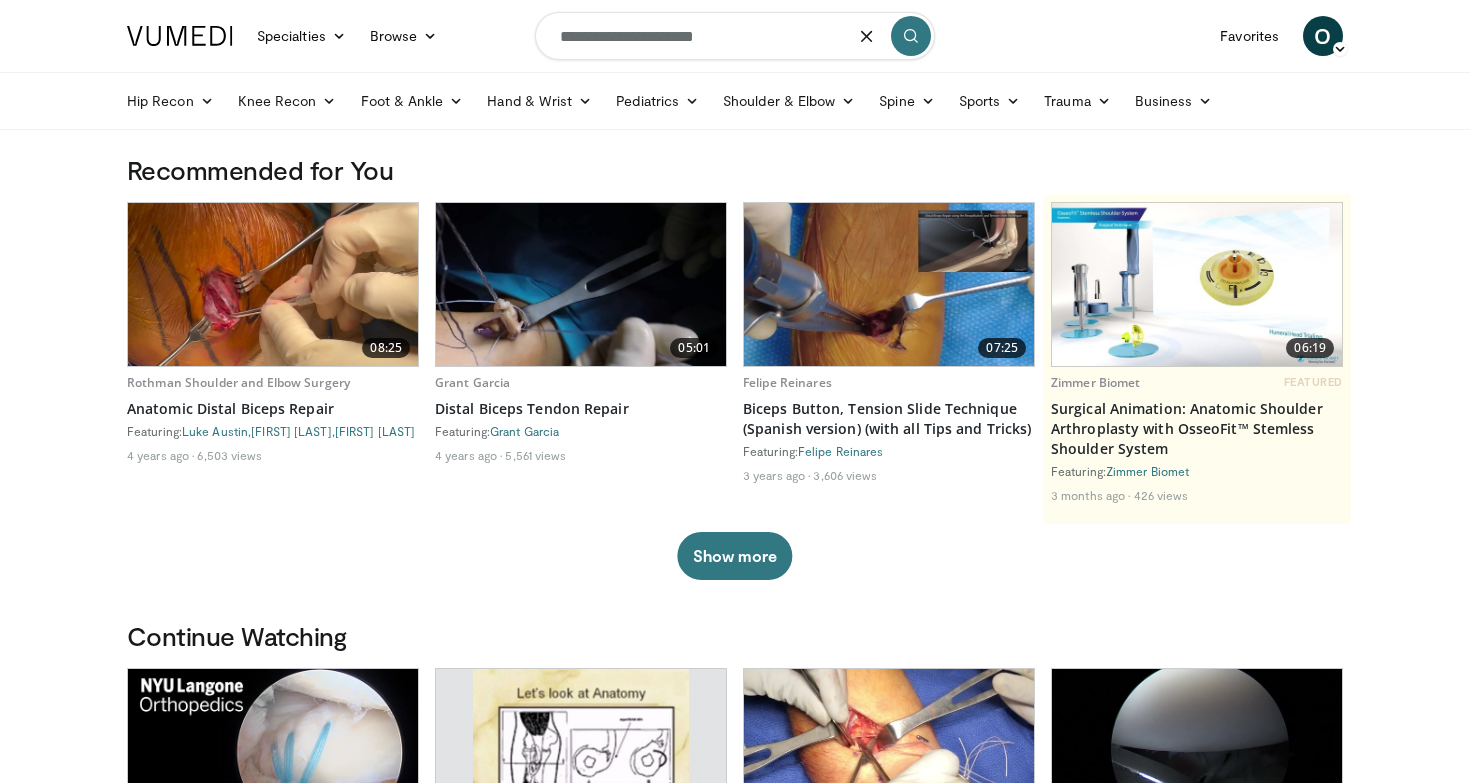 click on "**********" at bounding box center [735, 36] 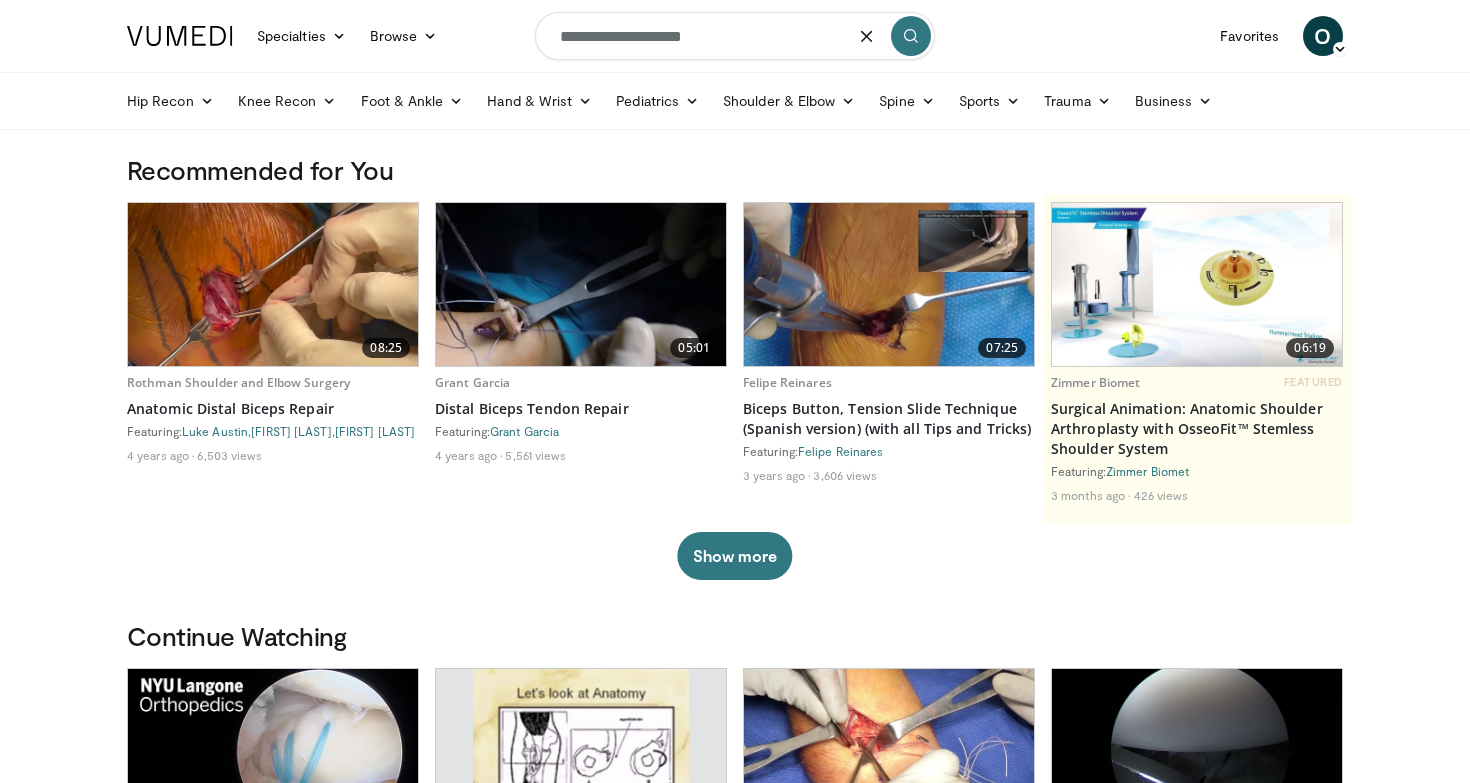 type on "**********" 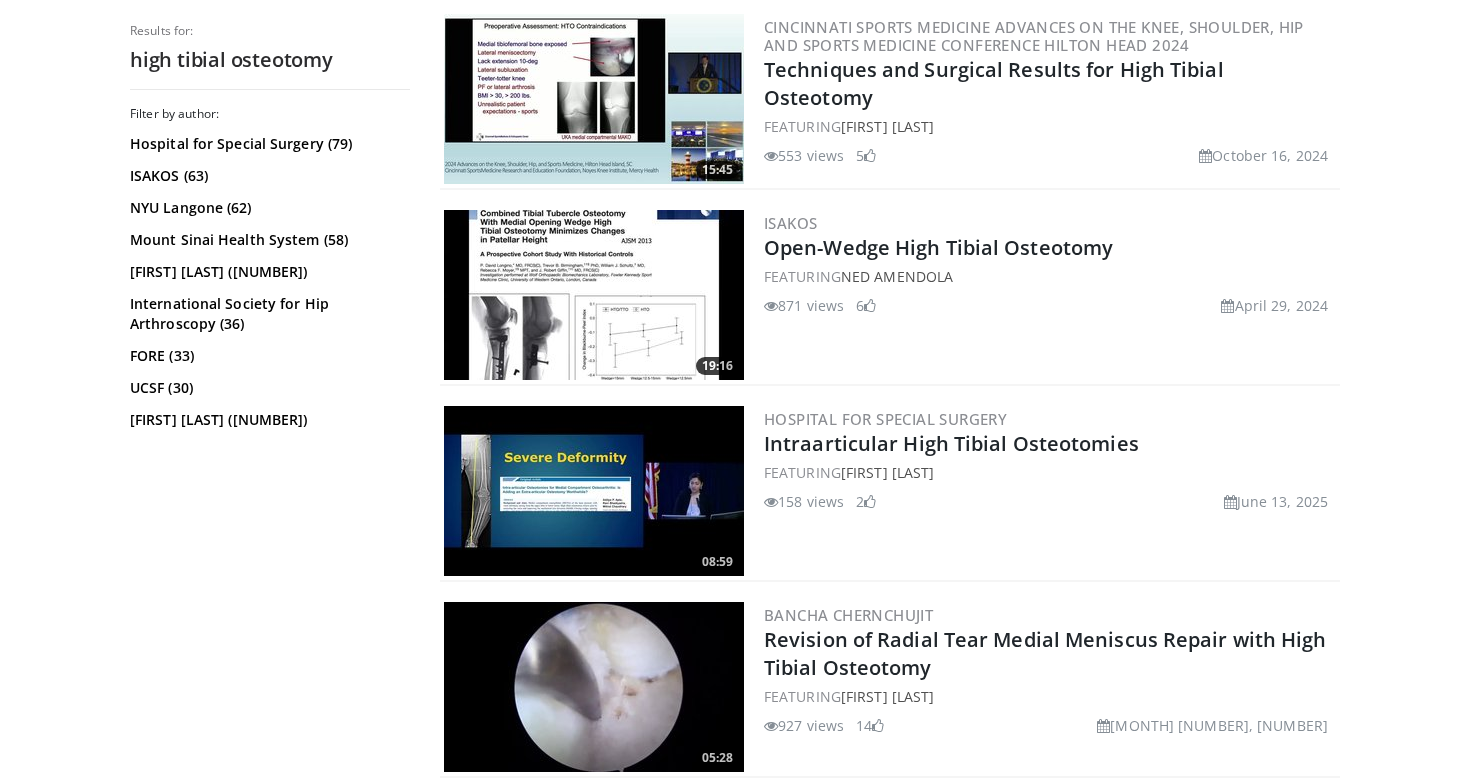 scroll, scrollTop: 1387, scrollLeft: 0, axis: vertical 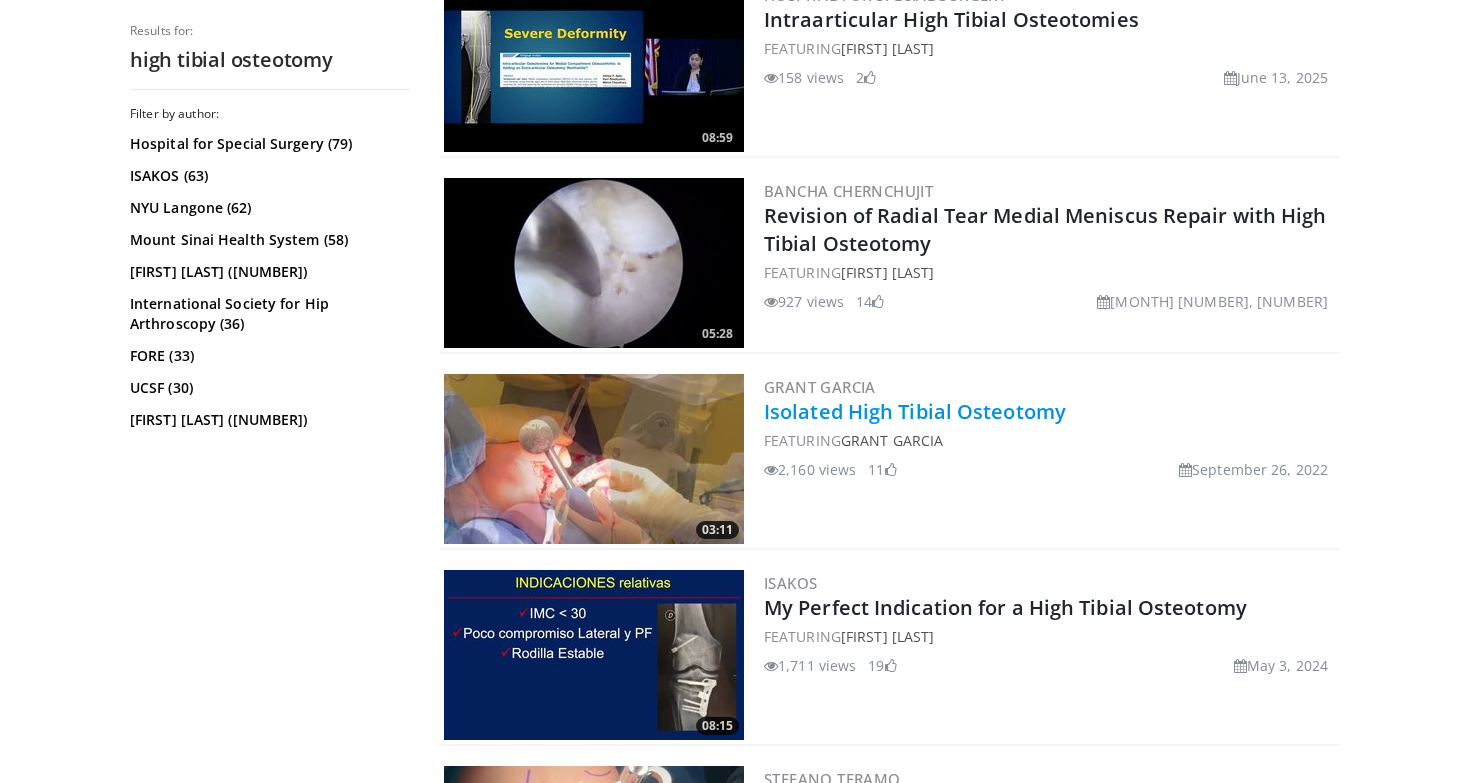 click on "Isolated High Tibial Osteotomy" at bounding box center [915, 411] 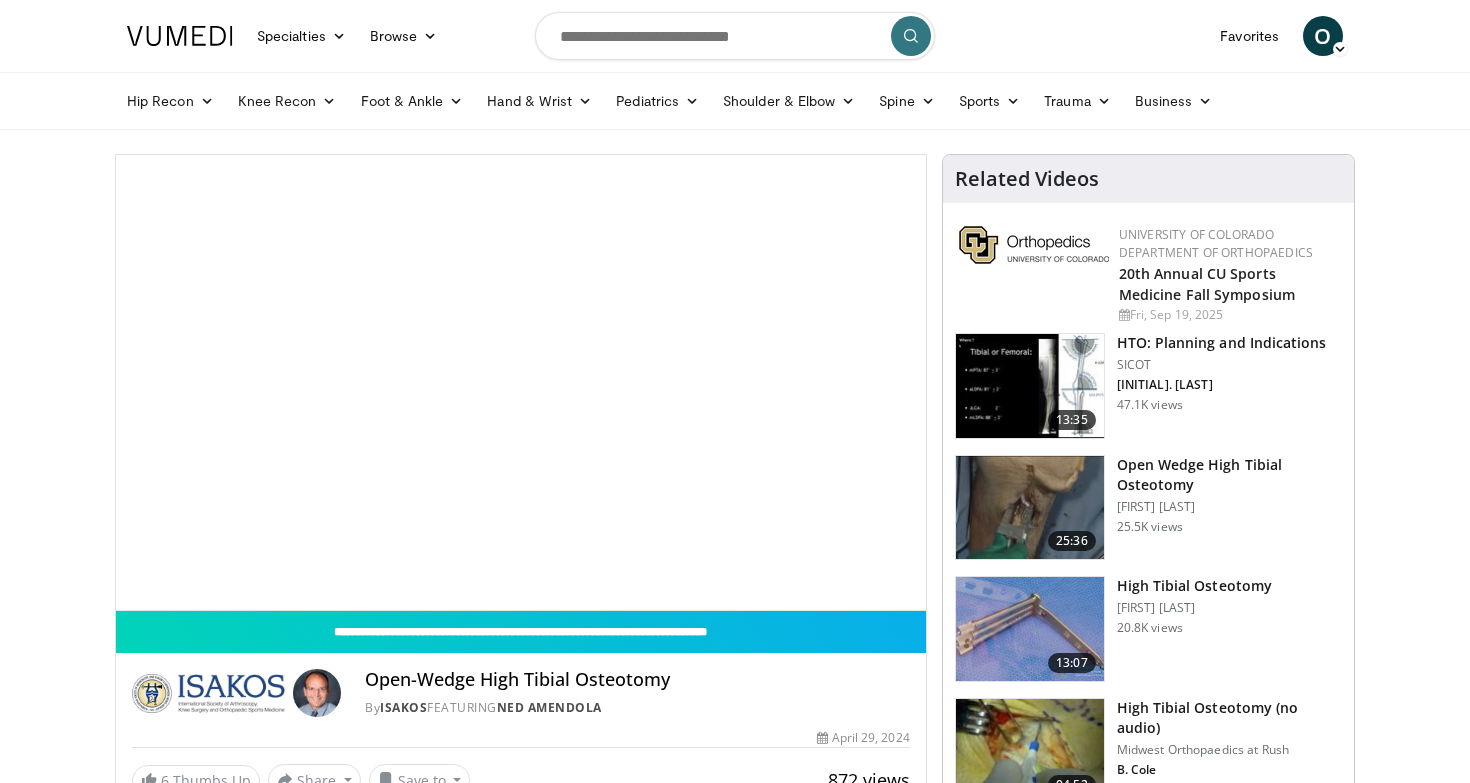 scroll, scrollTop: 0, scrollLeft: 0, axis: both 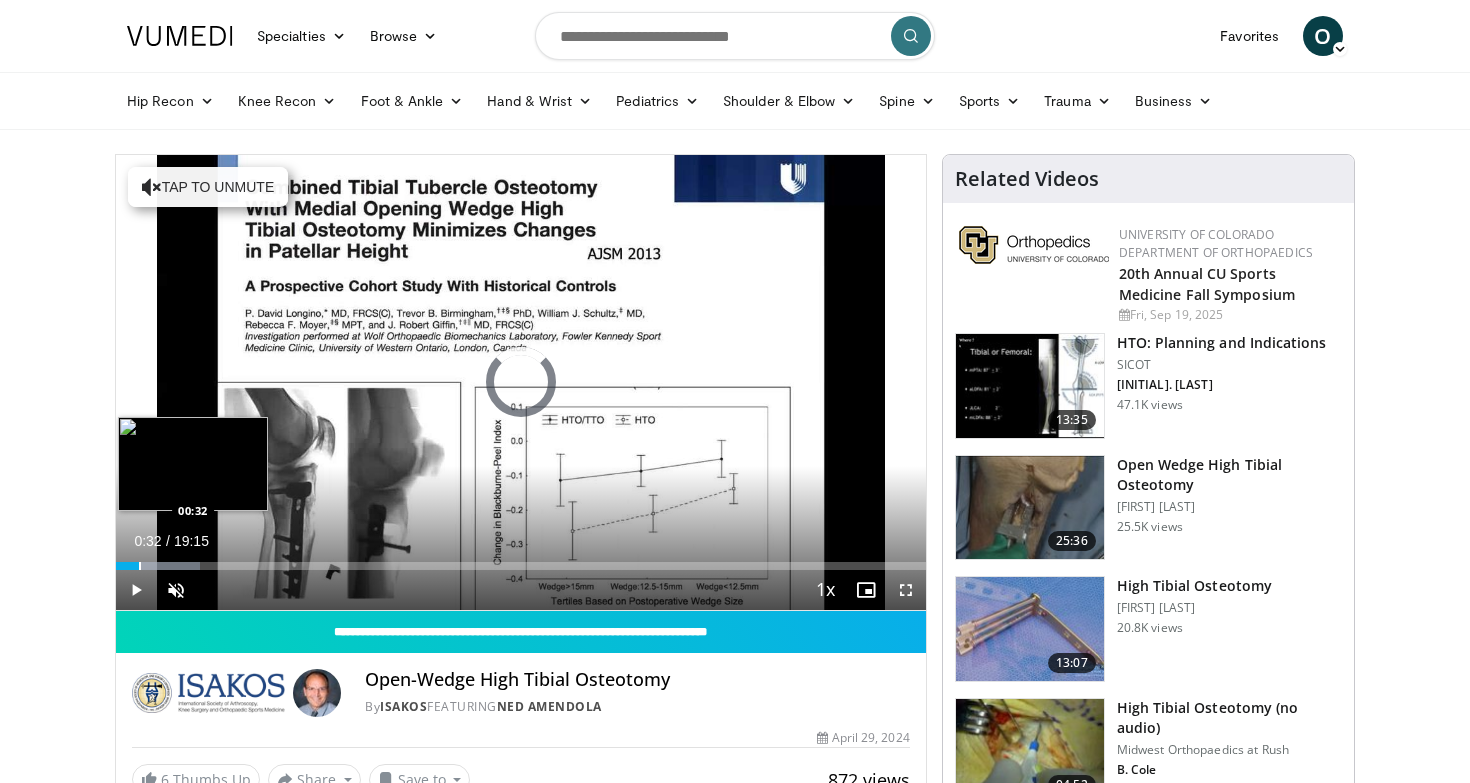 click at bounding box center (140, 566) 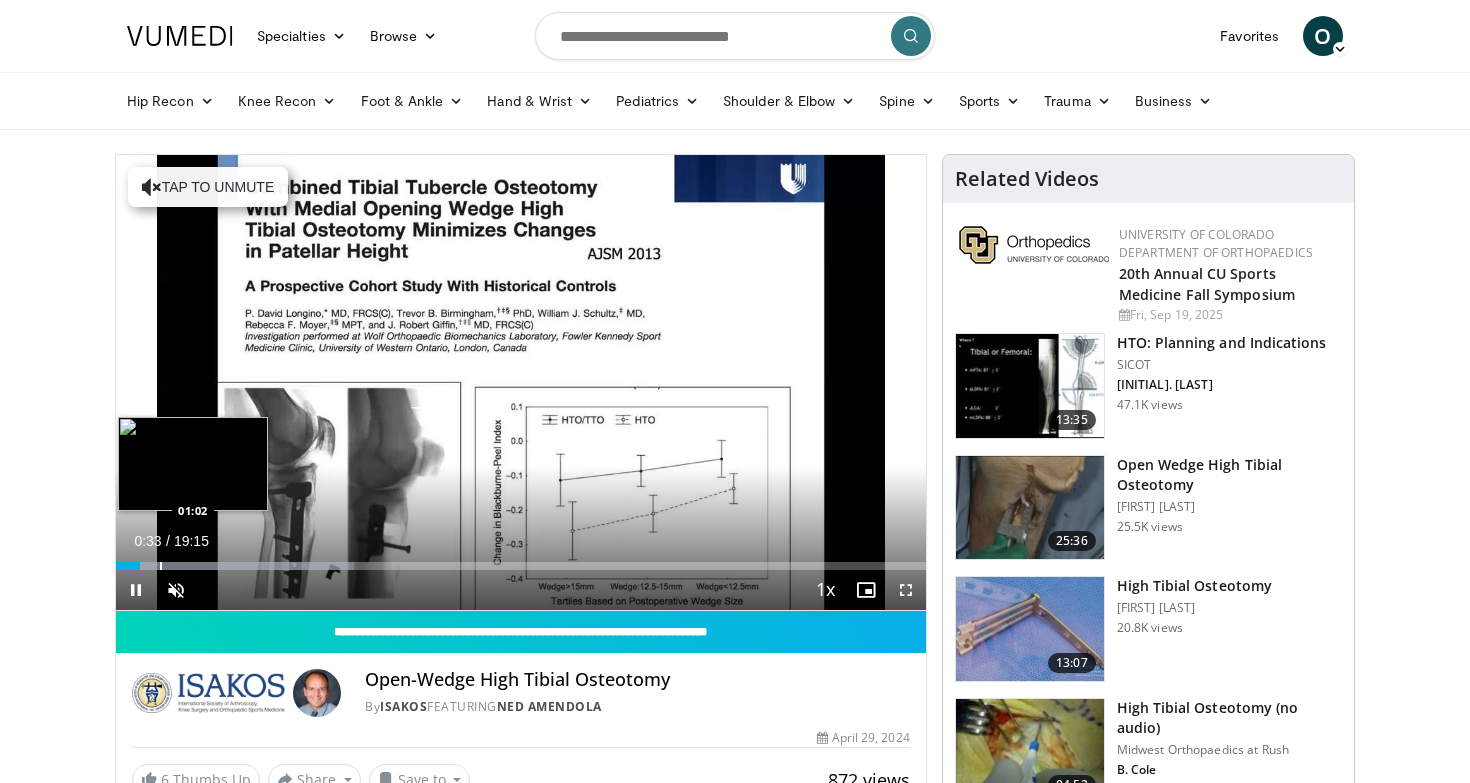 click at bounding box center (161, 566) 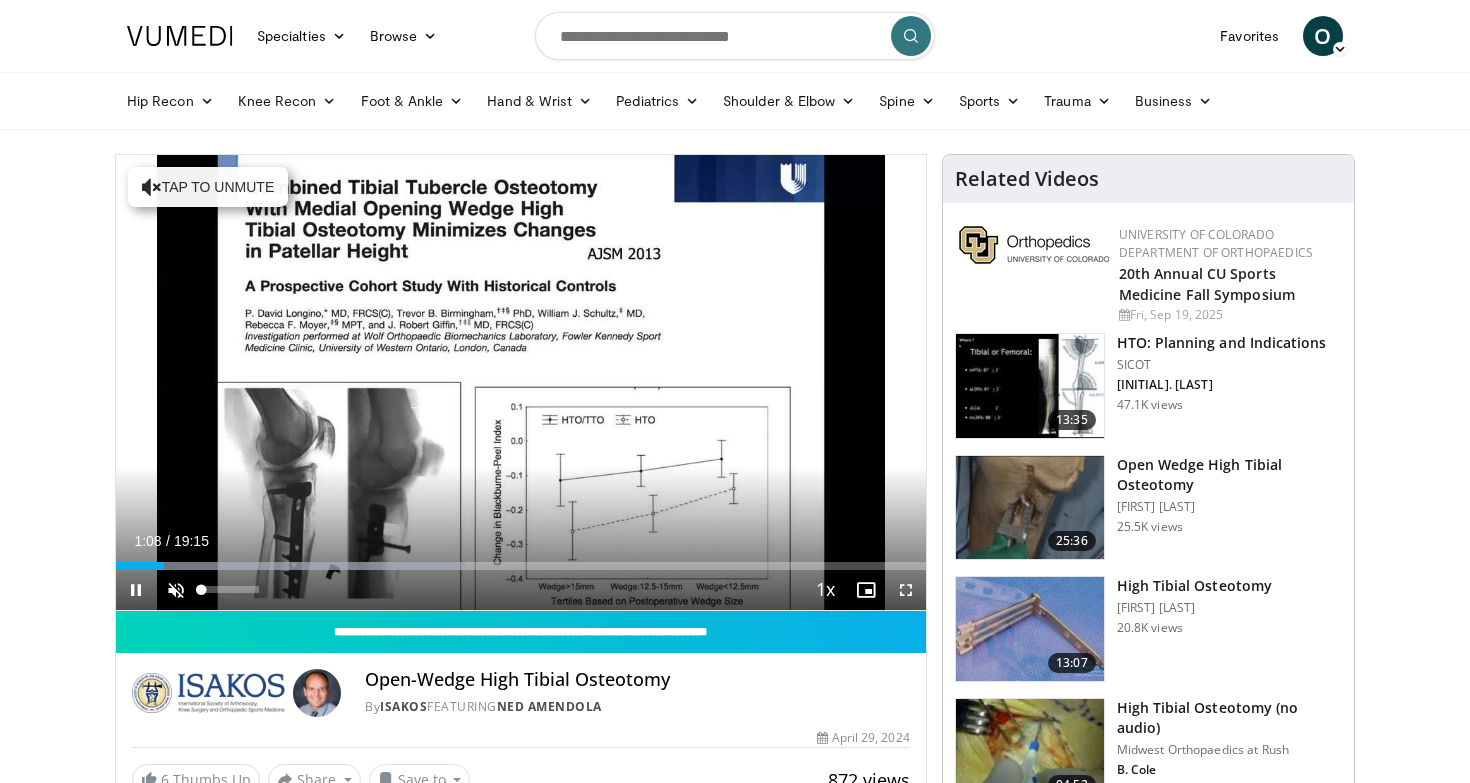 click at bounding box center [176, 590] 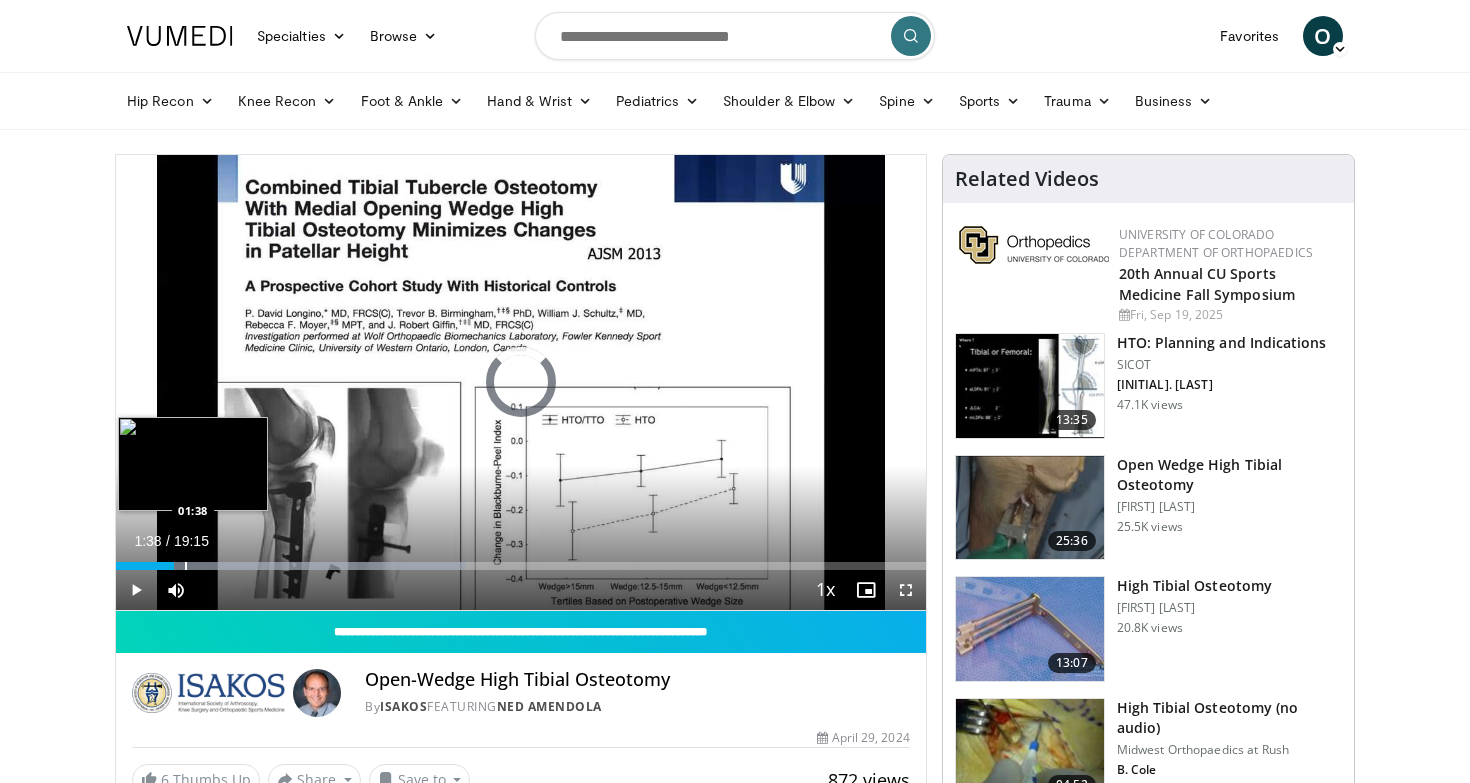 click at bounding box center [186, 566] 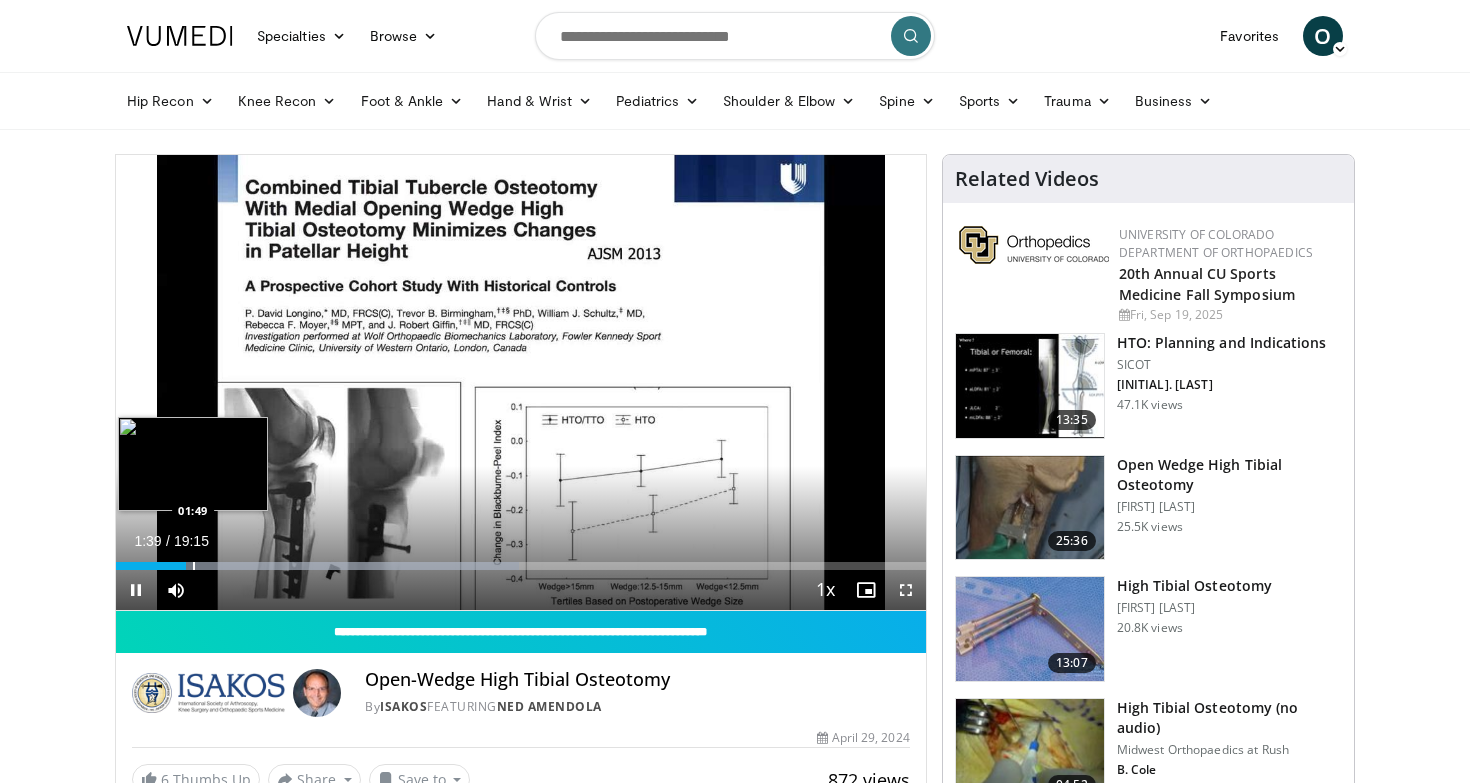 click at bounding box center [194, 566] 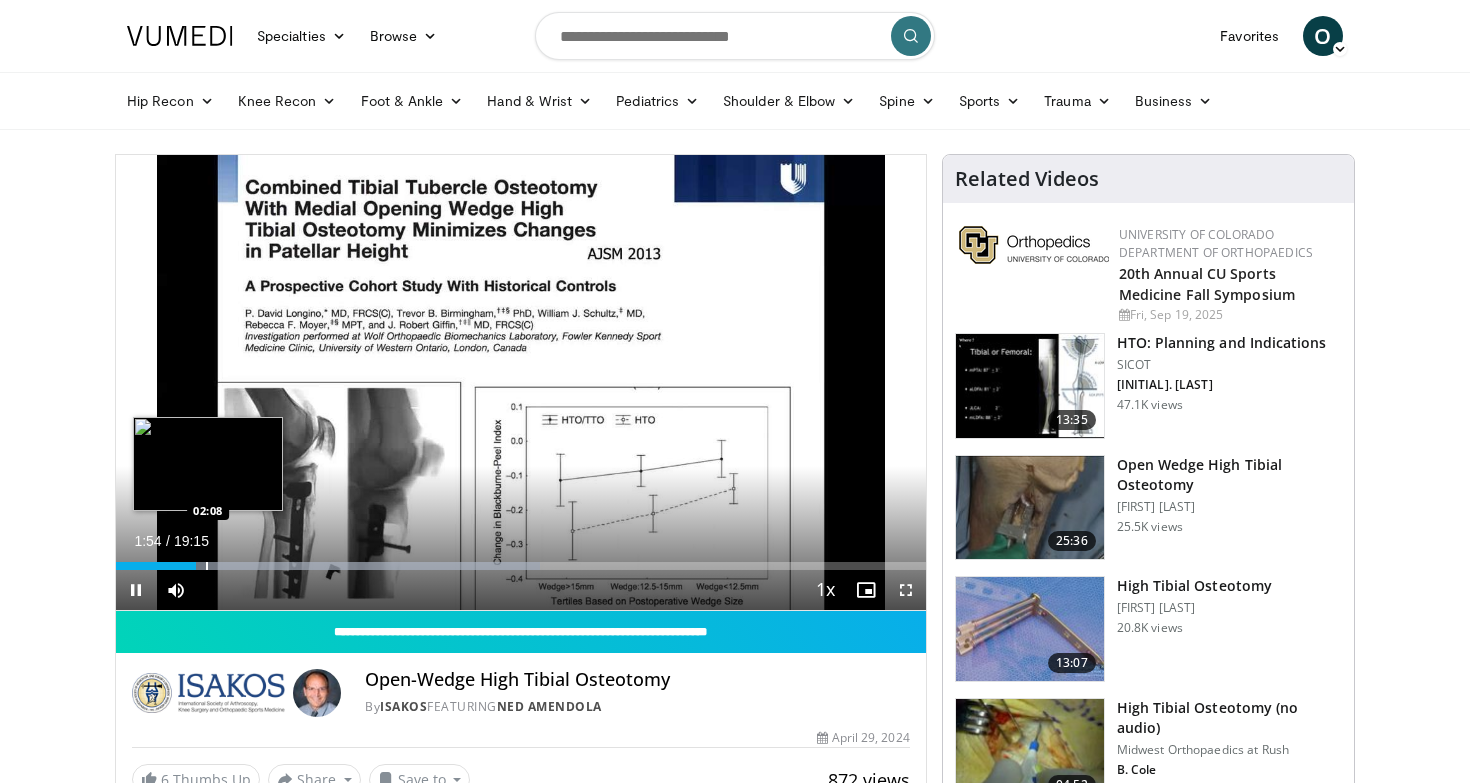click at bounding box center [207, 566] 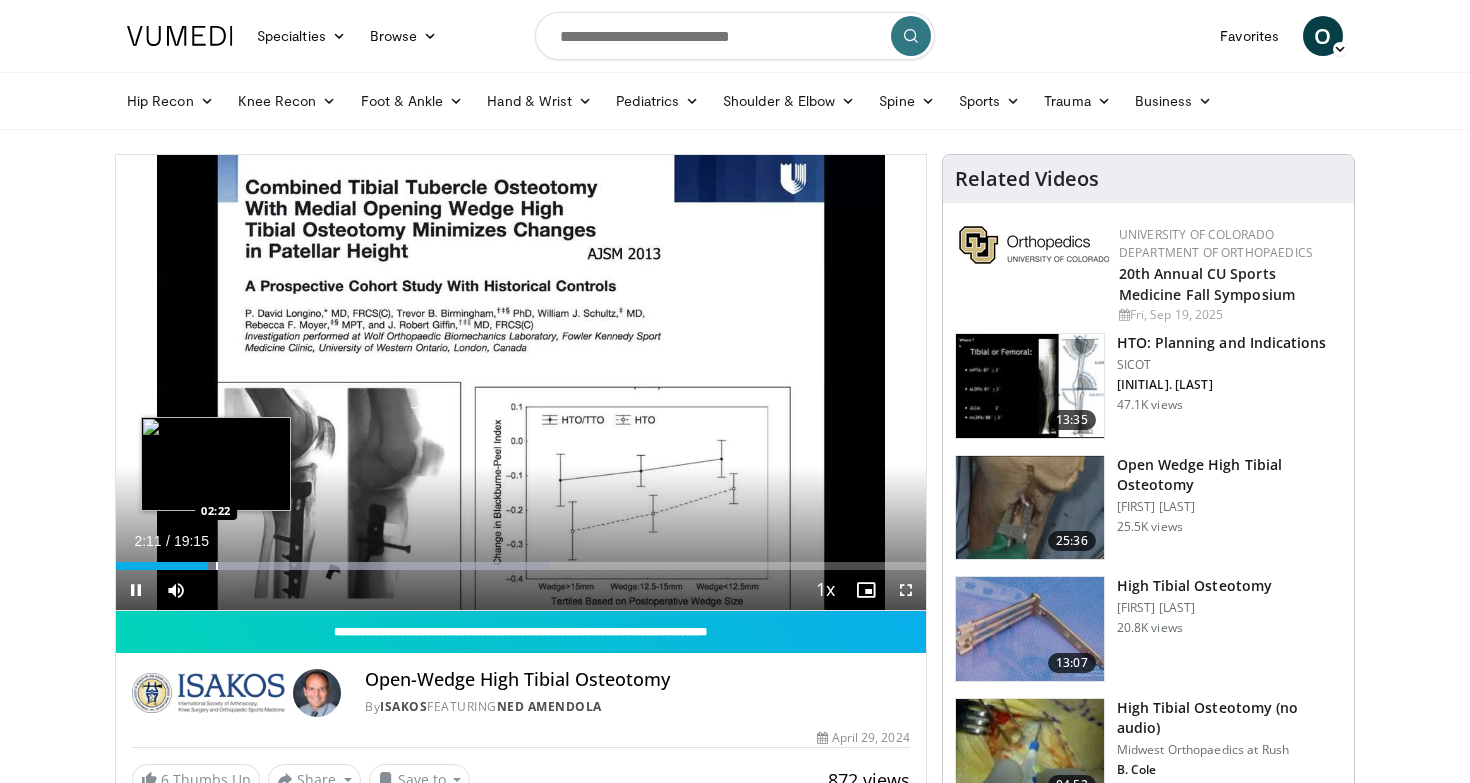 click at bounding box center (217, 566) 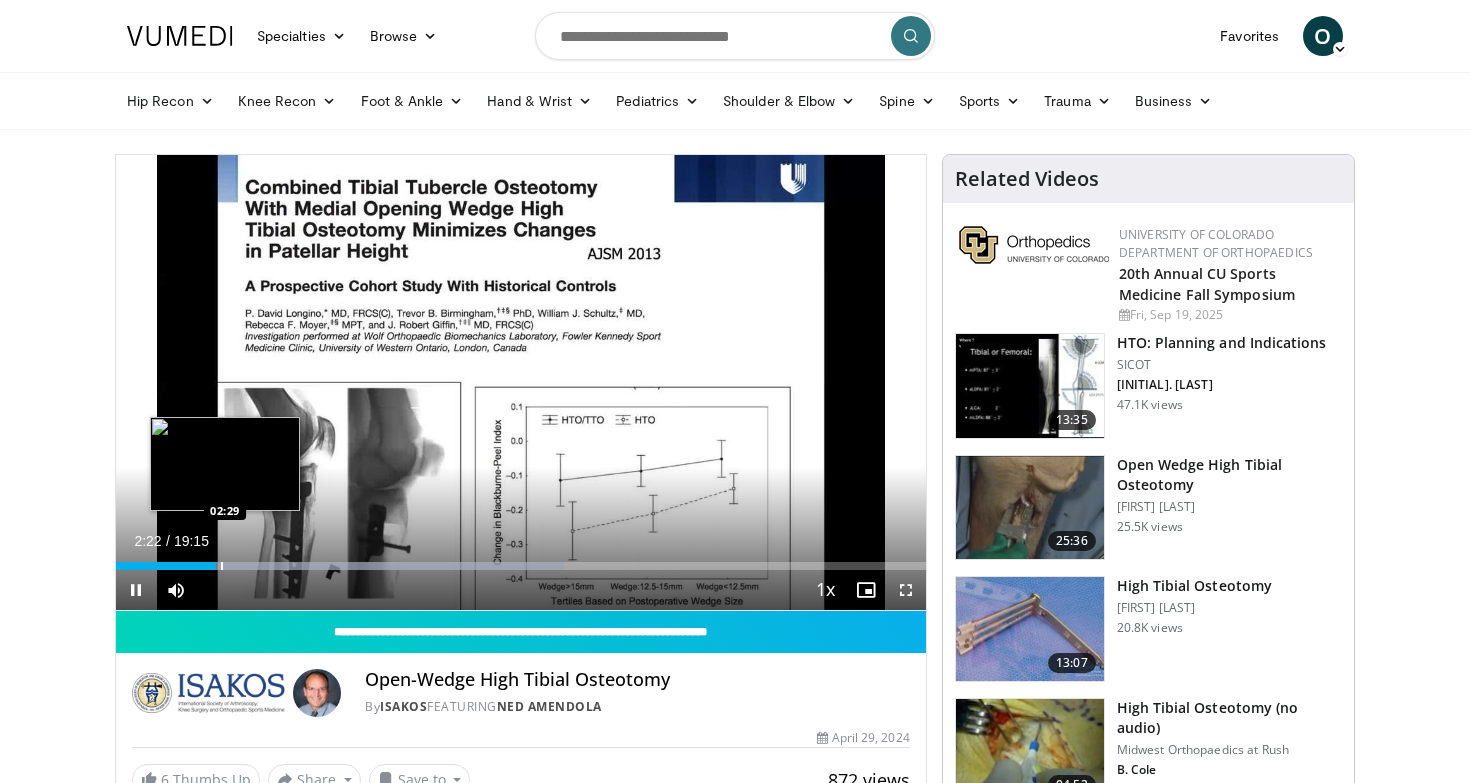 click at bounding box center [222, 566] 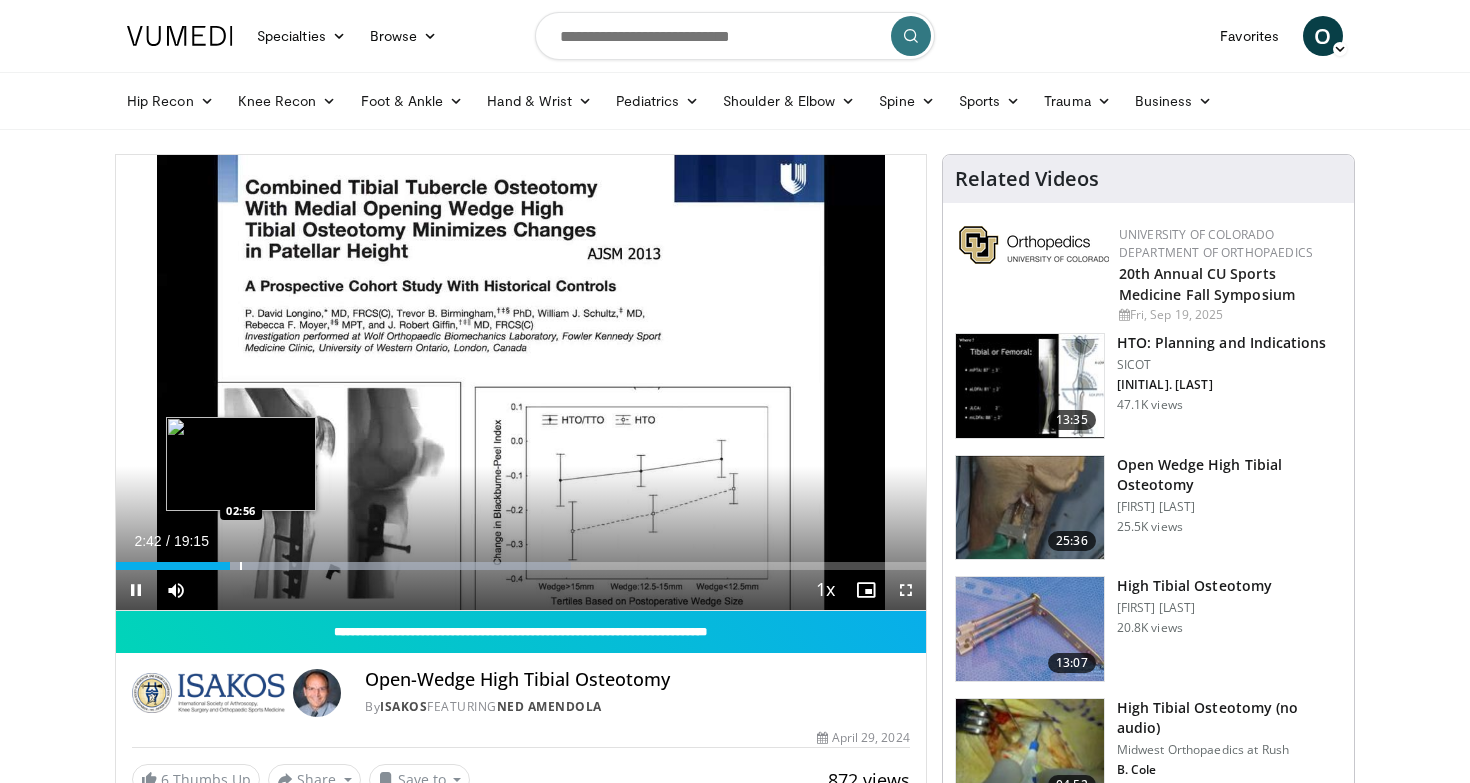 click at bounding box center [241, 566] 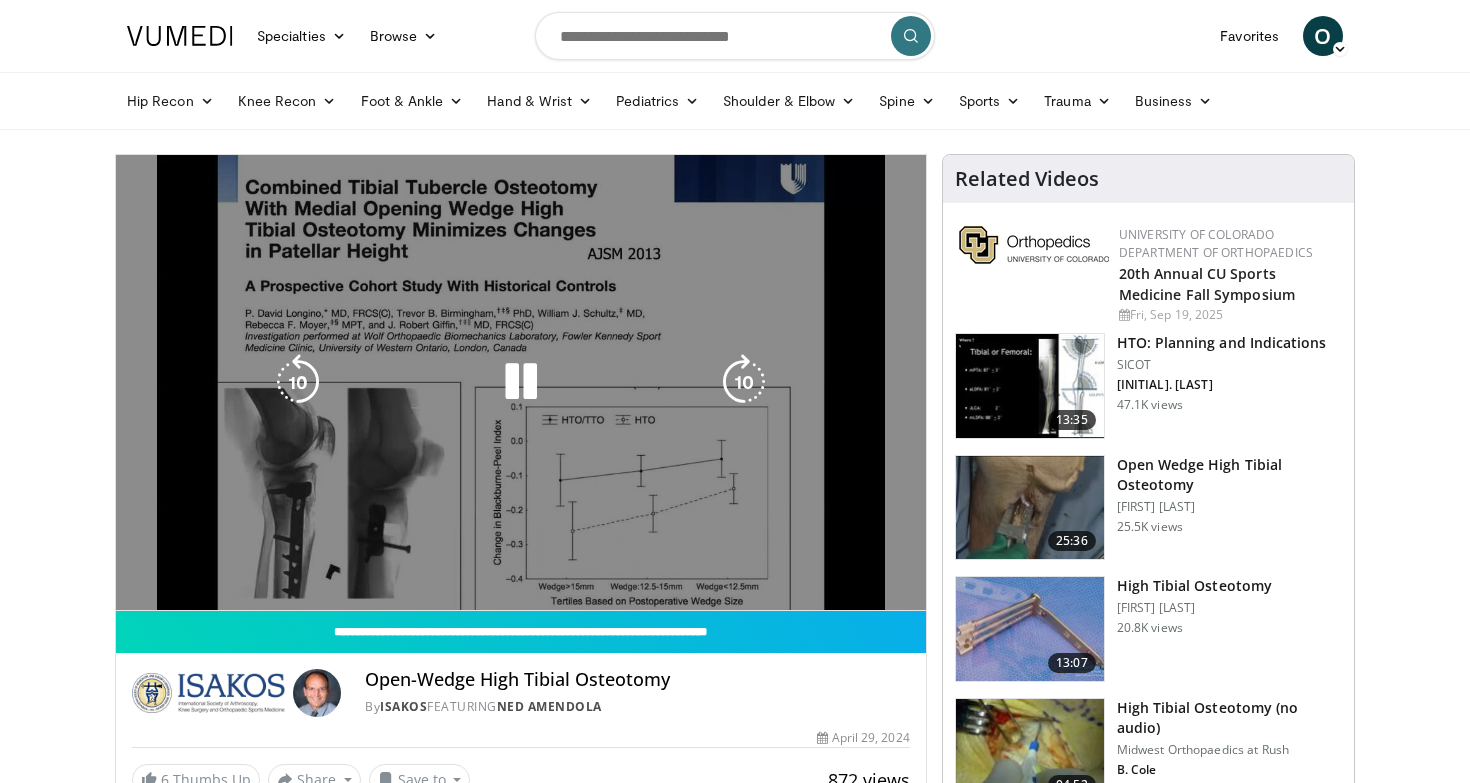 click on "**********" at bounding box center [521, 383] 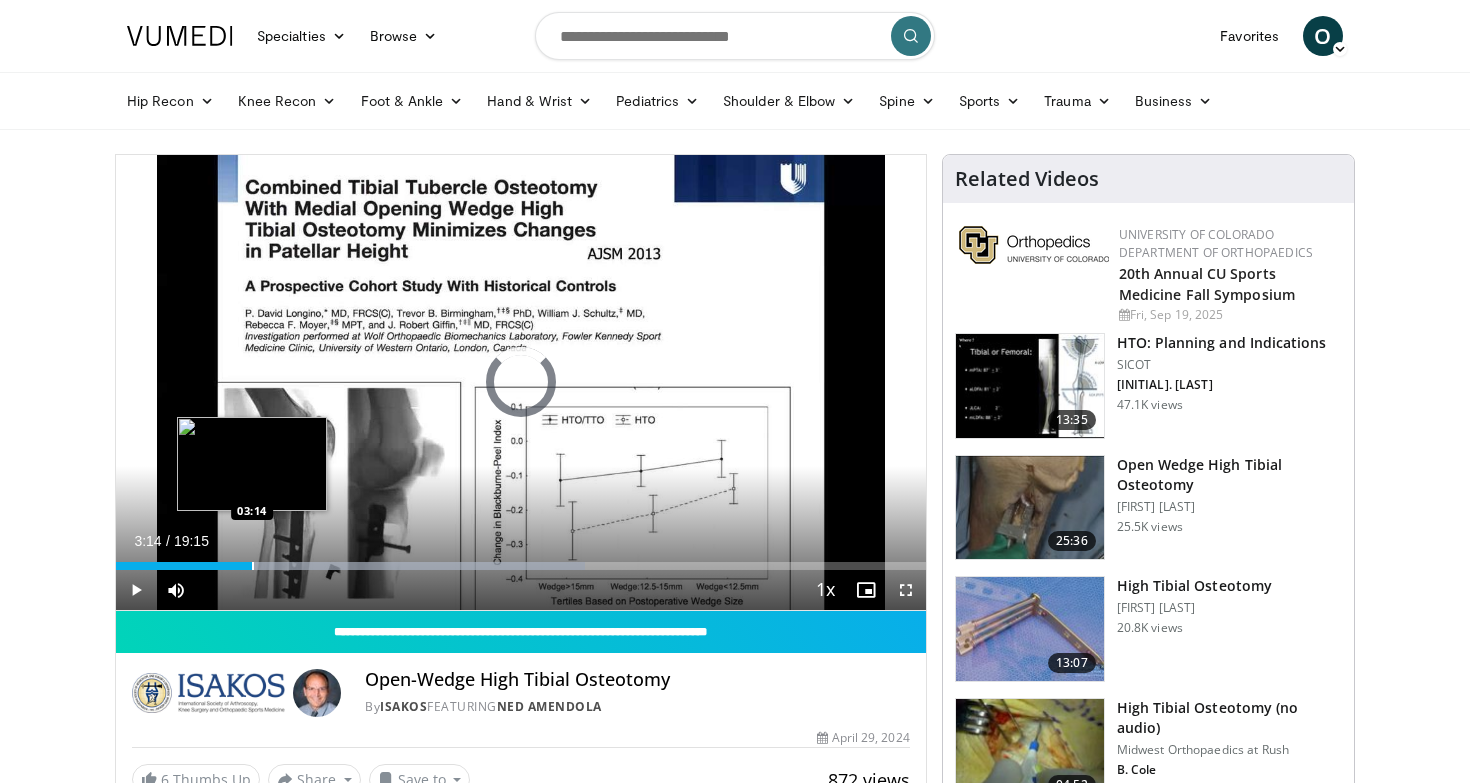 click at bounding box center (253, 566) 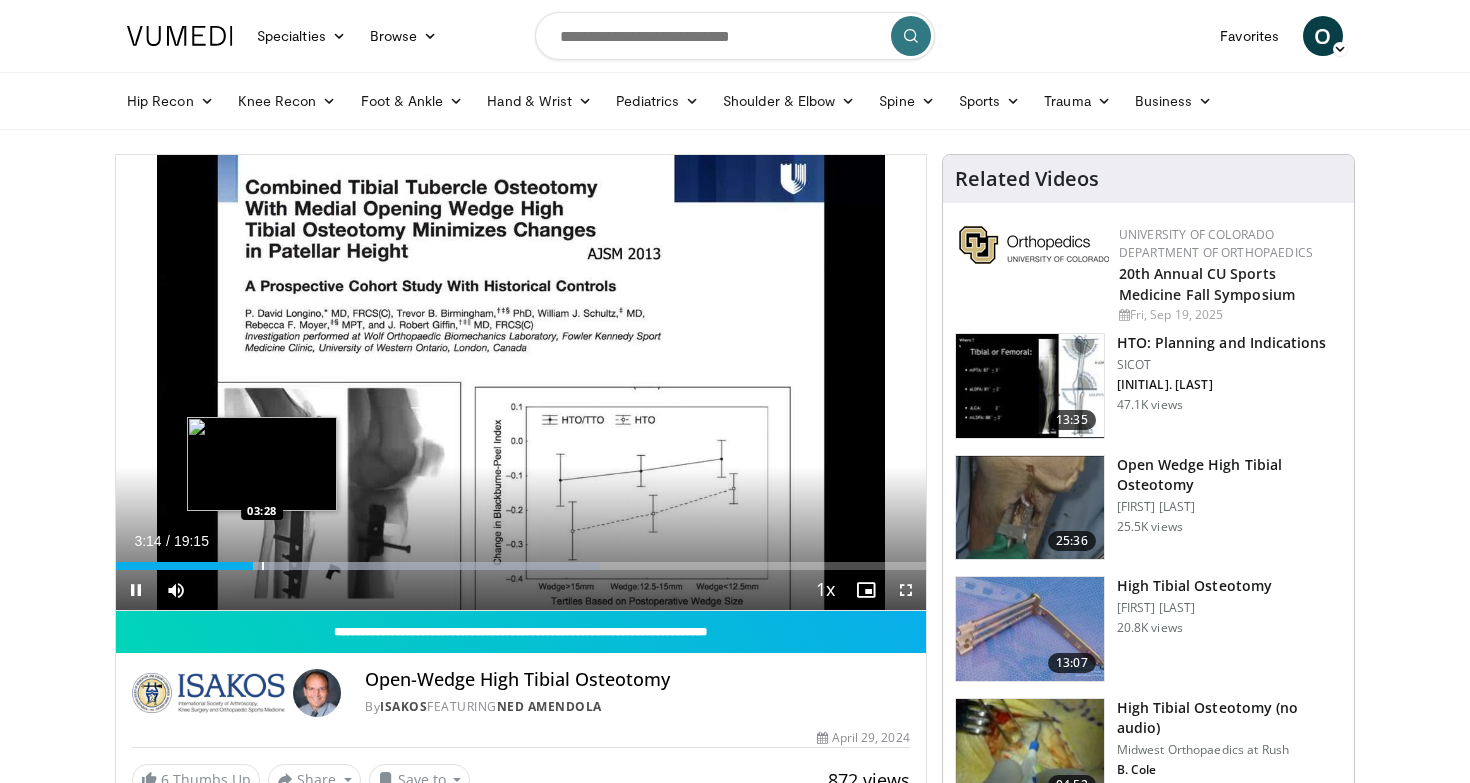 click at bounding box center [263, 566] 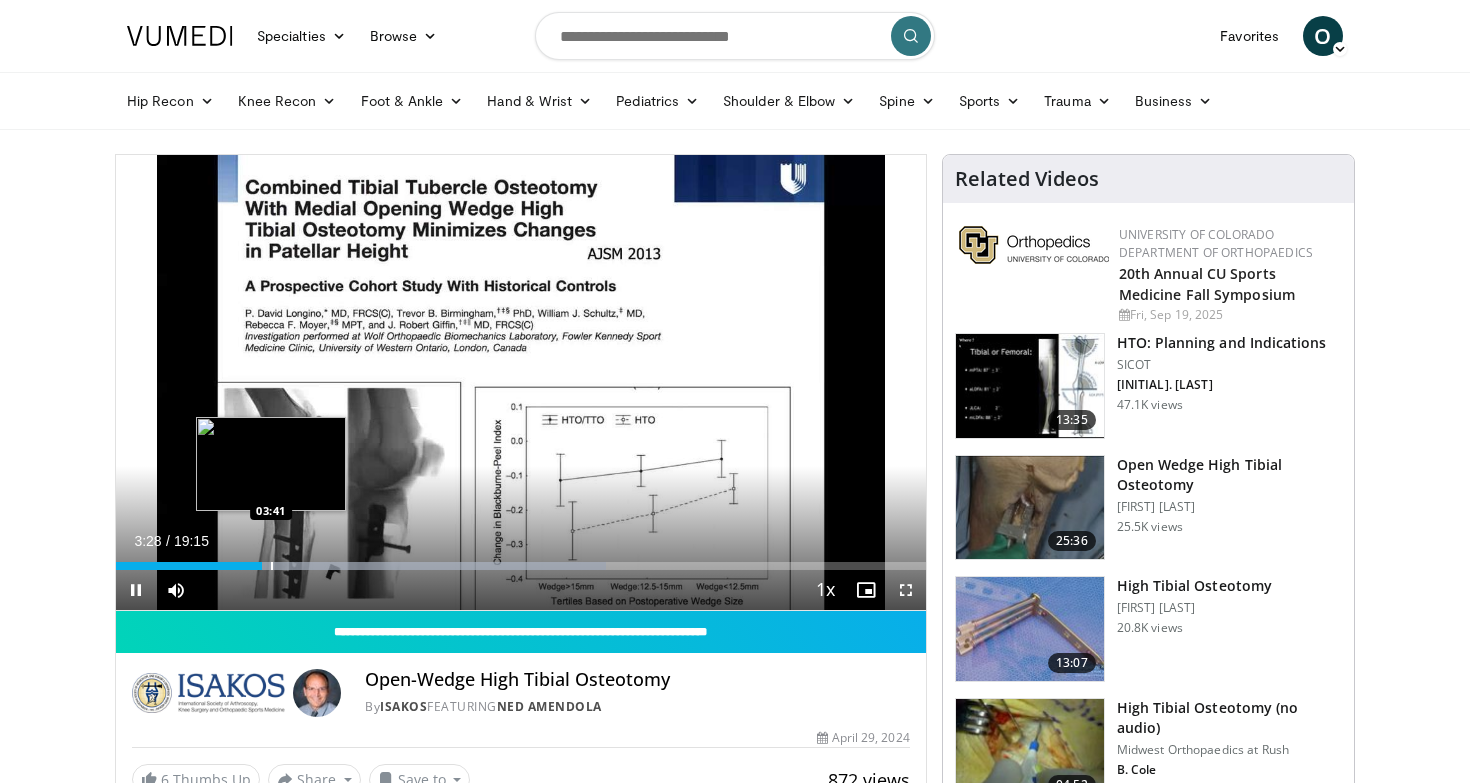 click at bounding box center [272, 566] 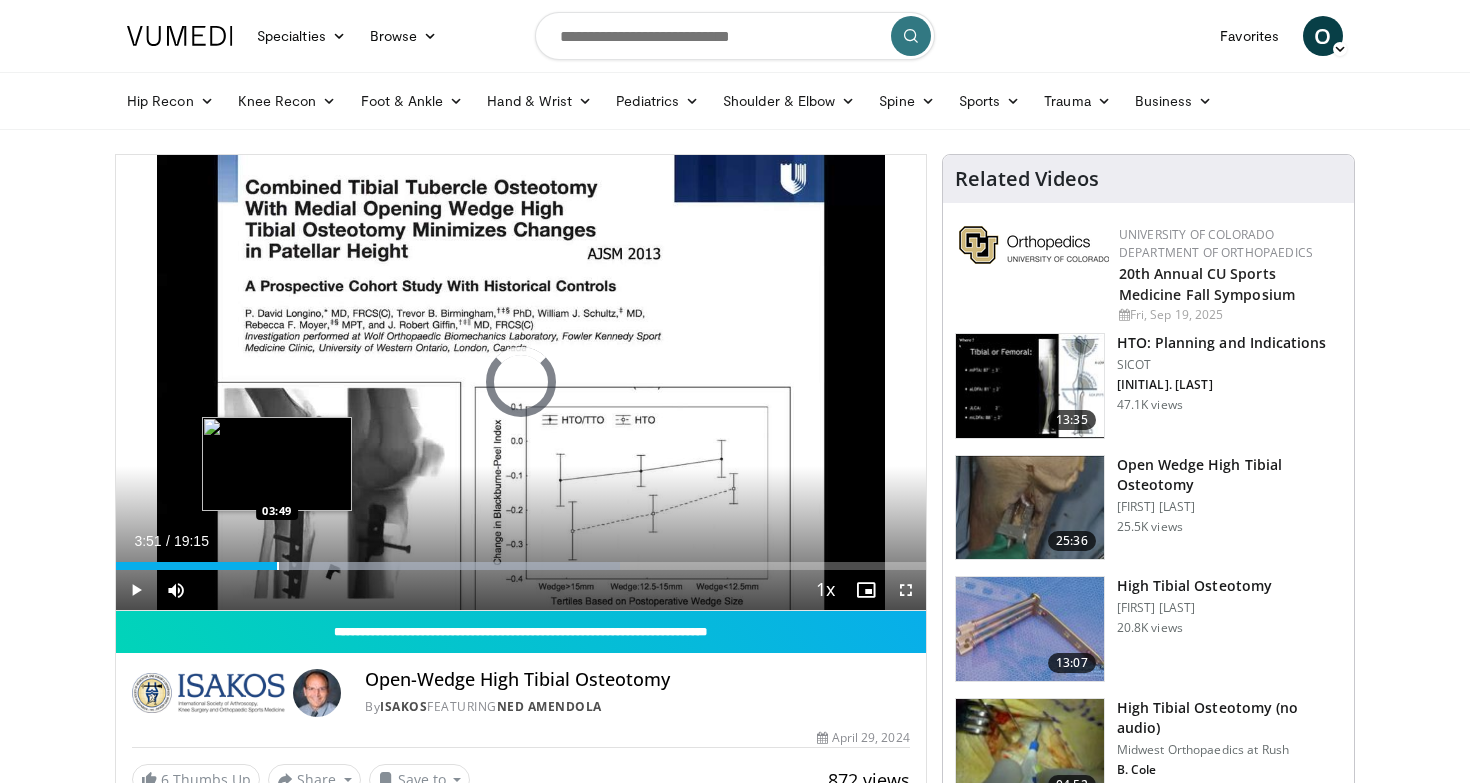 click at bounding box center [278, 566] 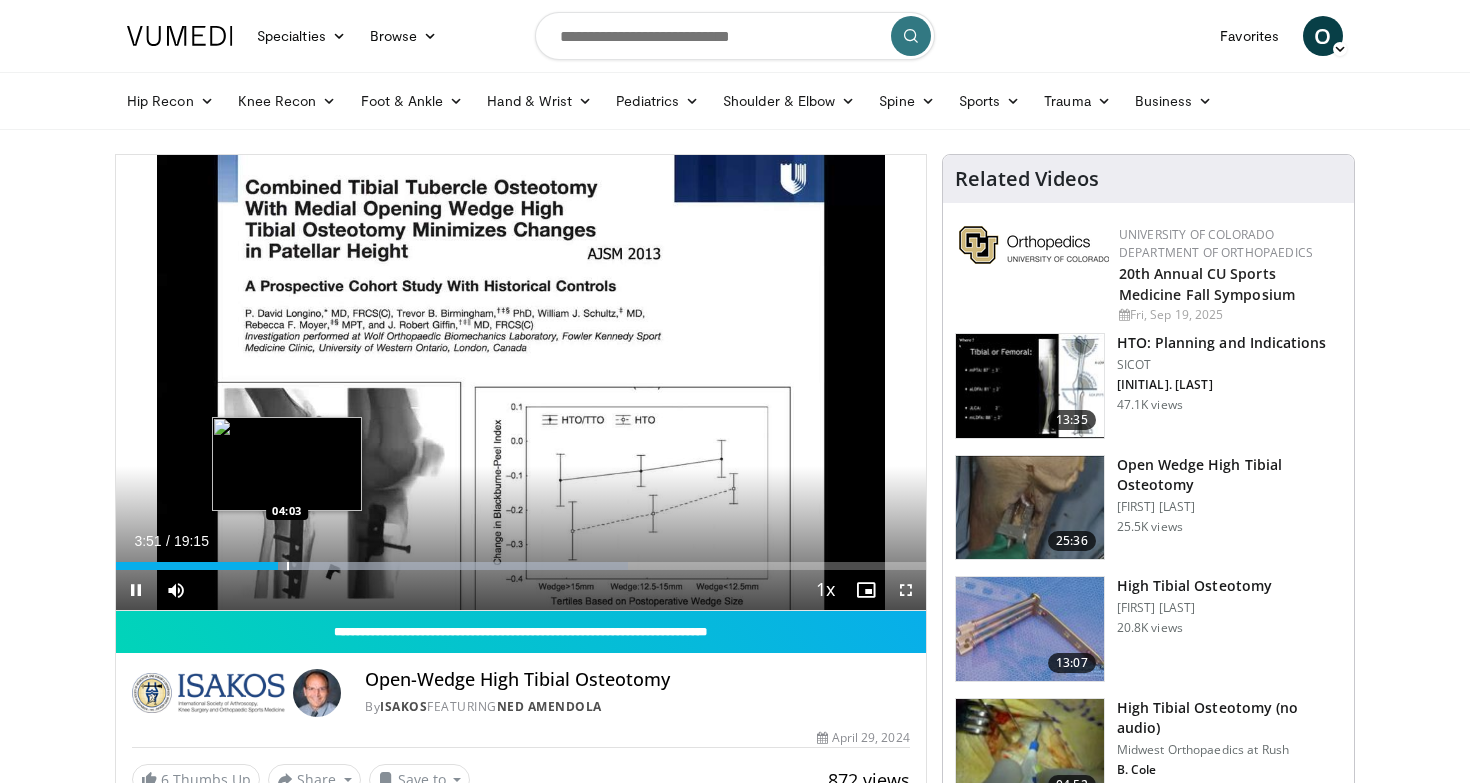 click at bounding box center [288, 566] 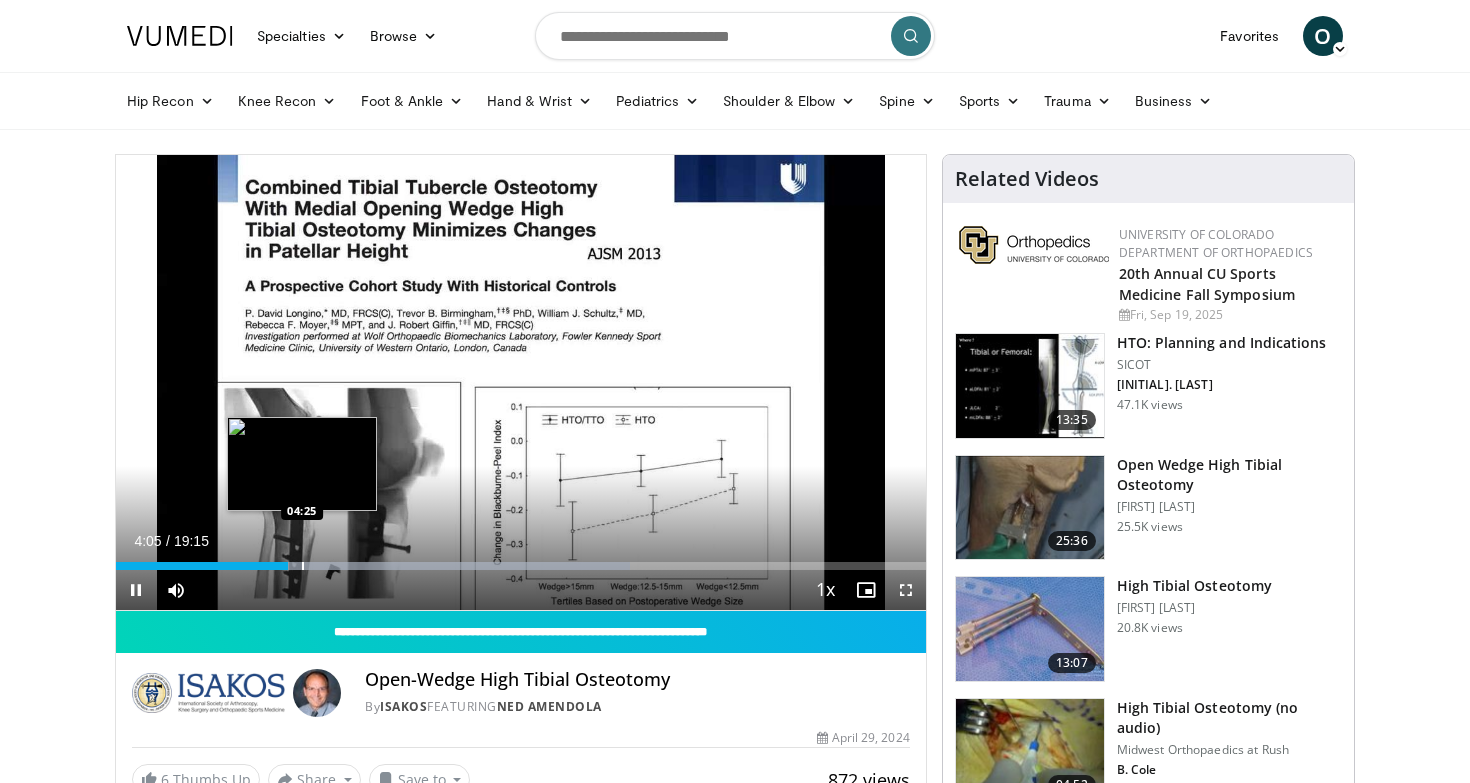 click at bounding box center [303, 566] 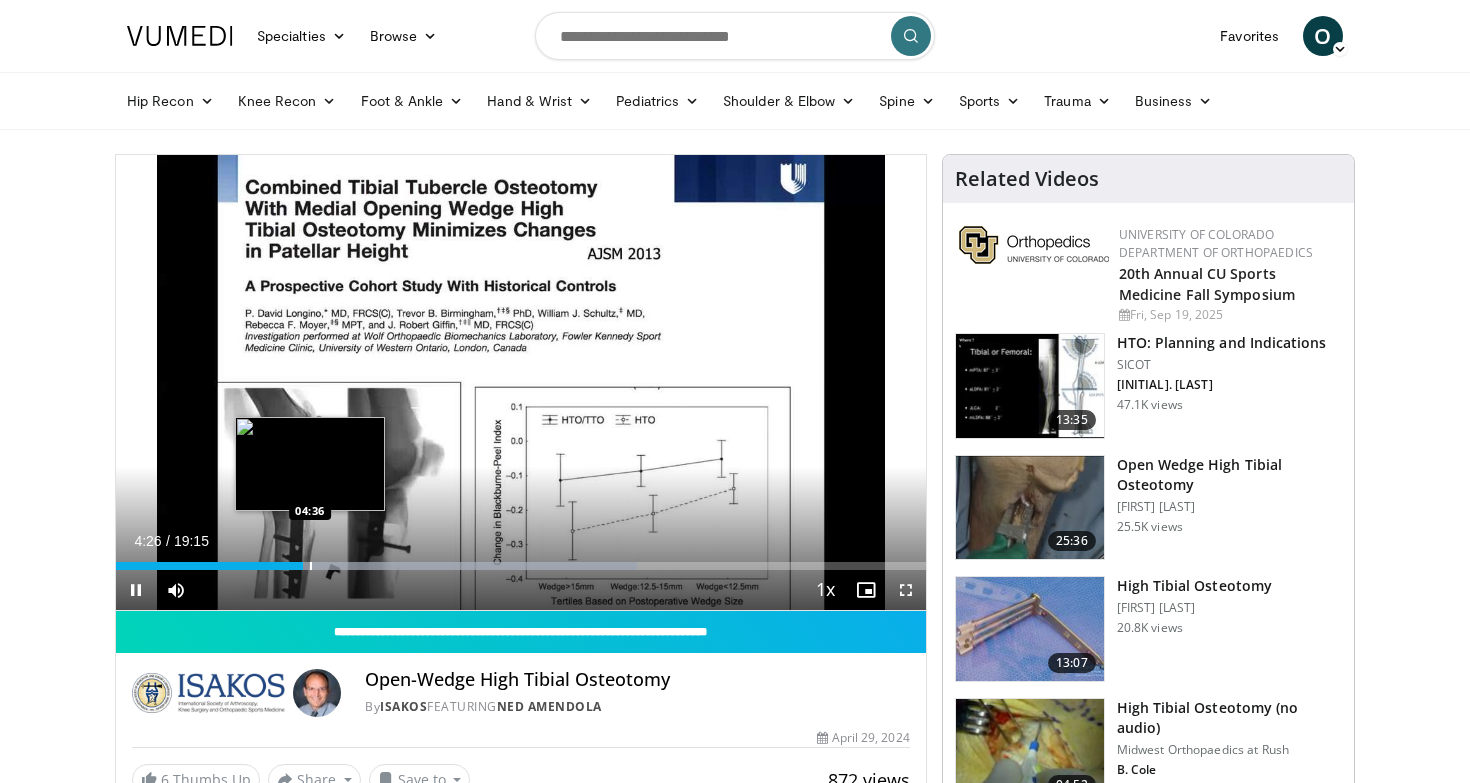 click at bounding box center (311, 566) 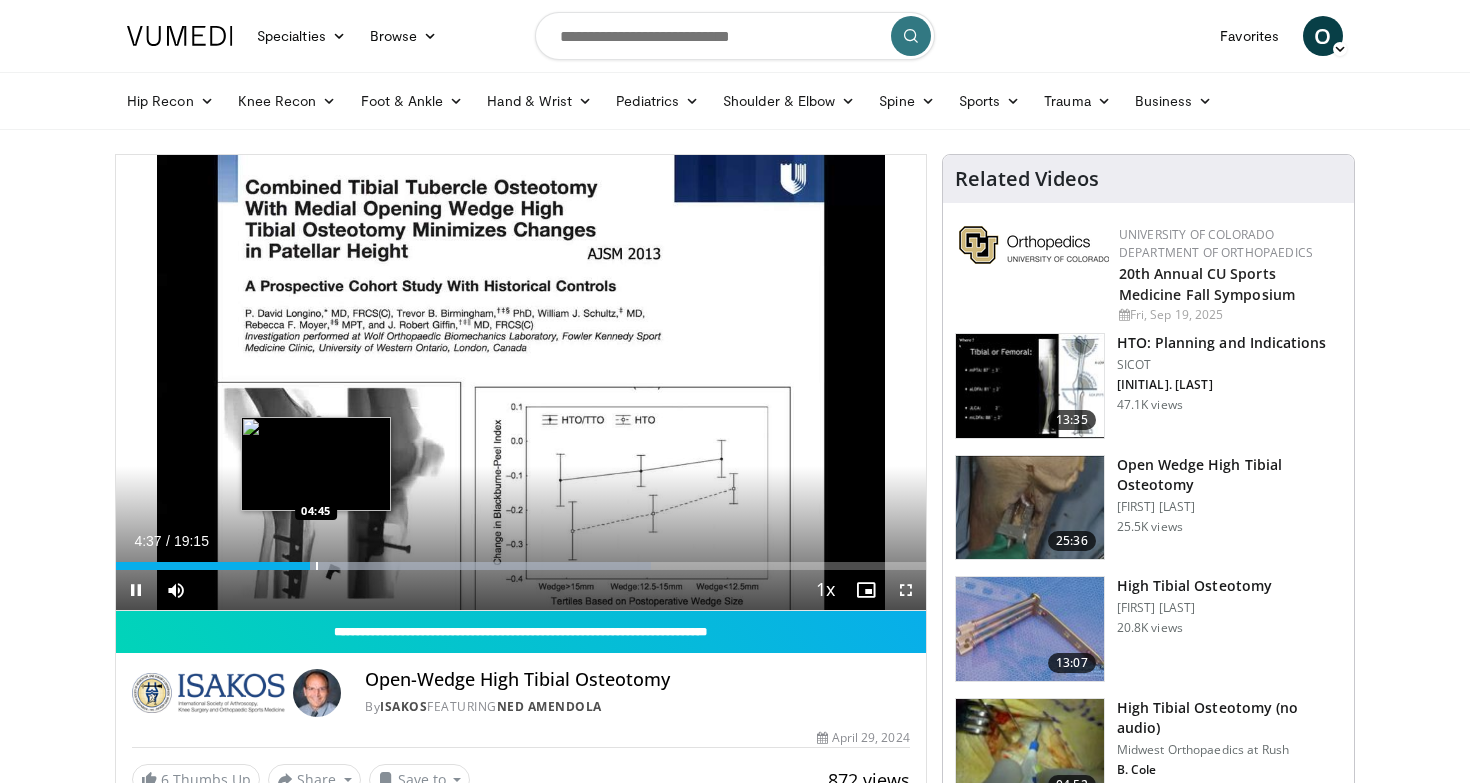 click at bounding box center [317, 566] 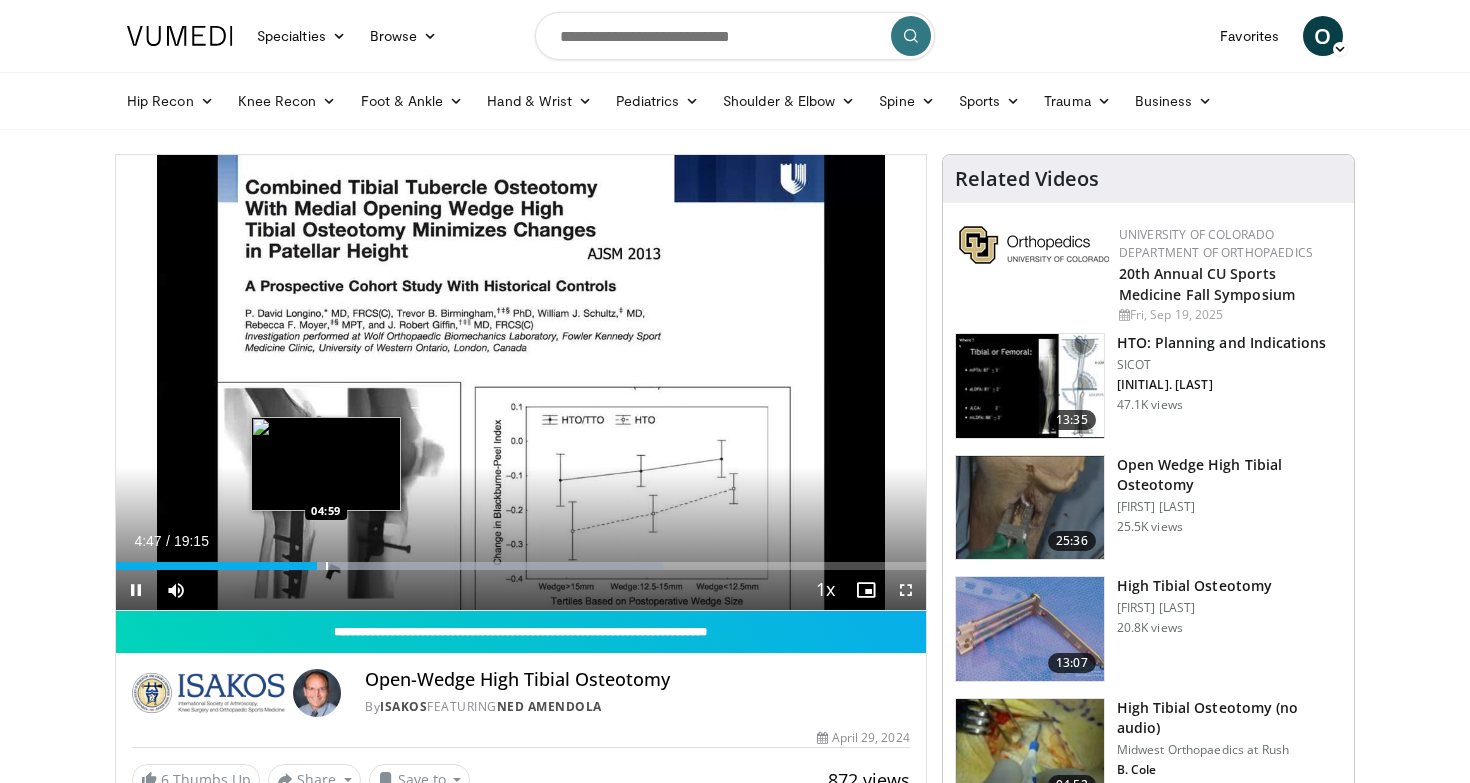 click at bounding box center (327, 566) 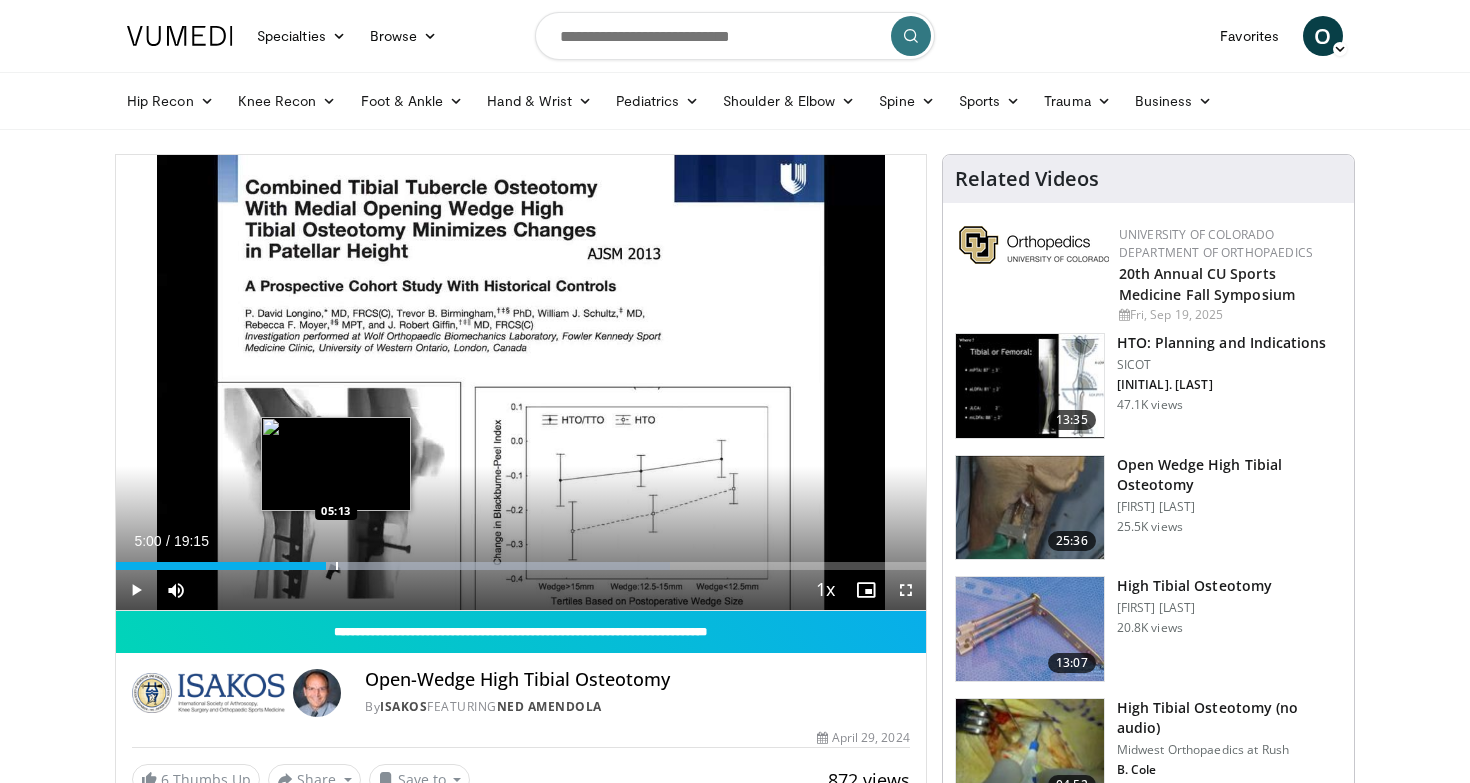click at bounding box center [337, 566] 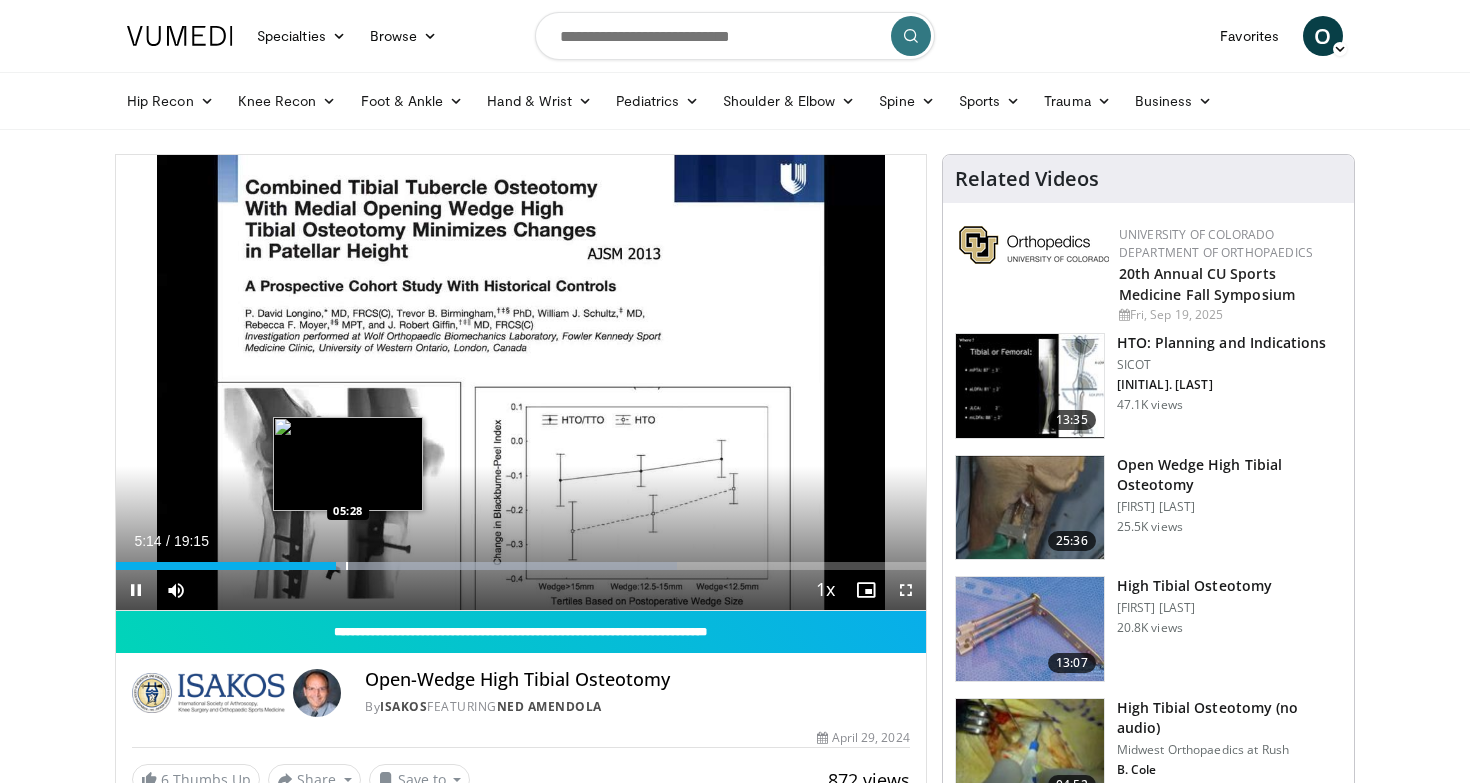 click at bounding box center (347, 566) 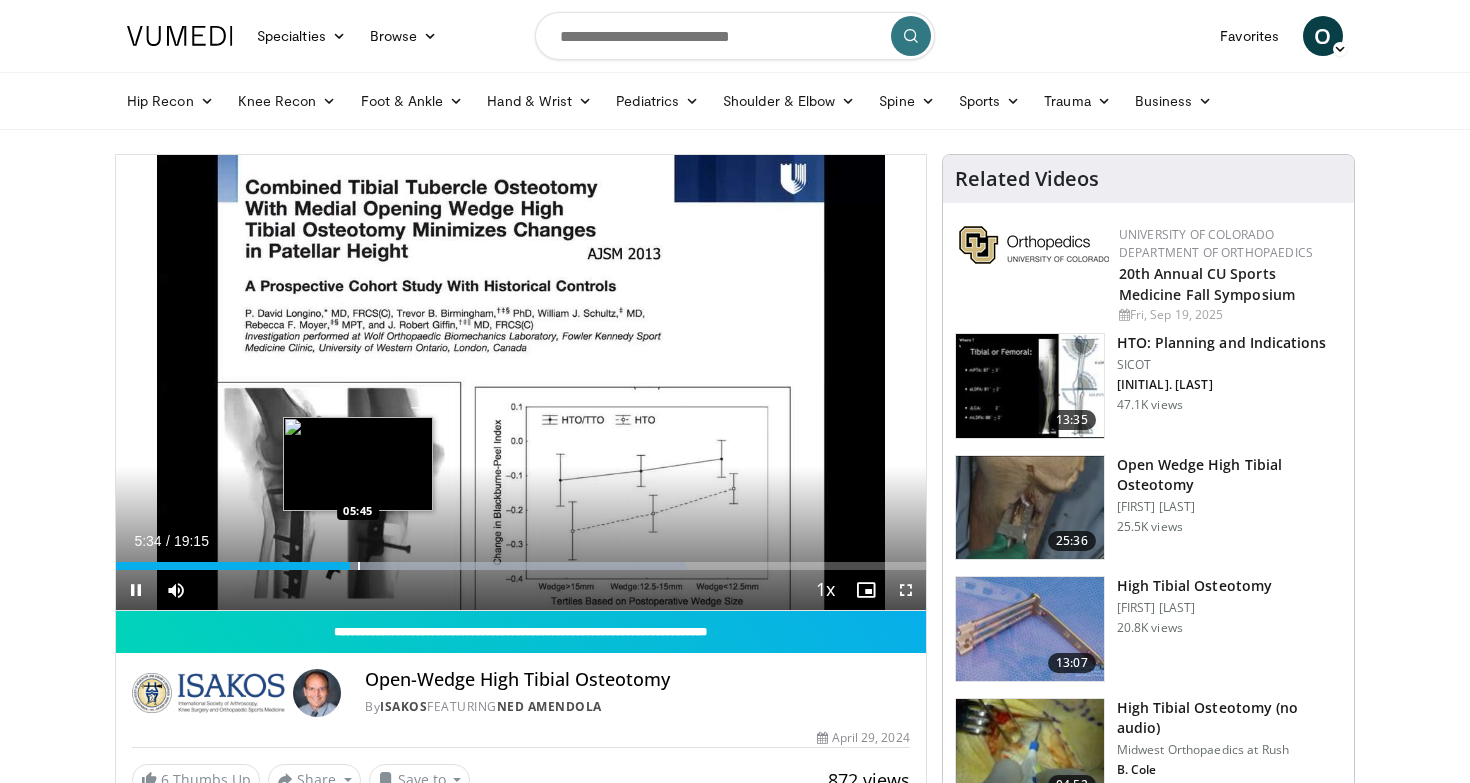 click at bounding box center [359, 566] 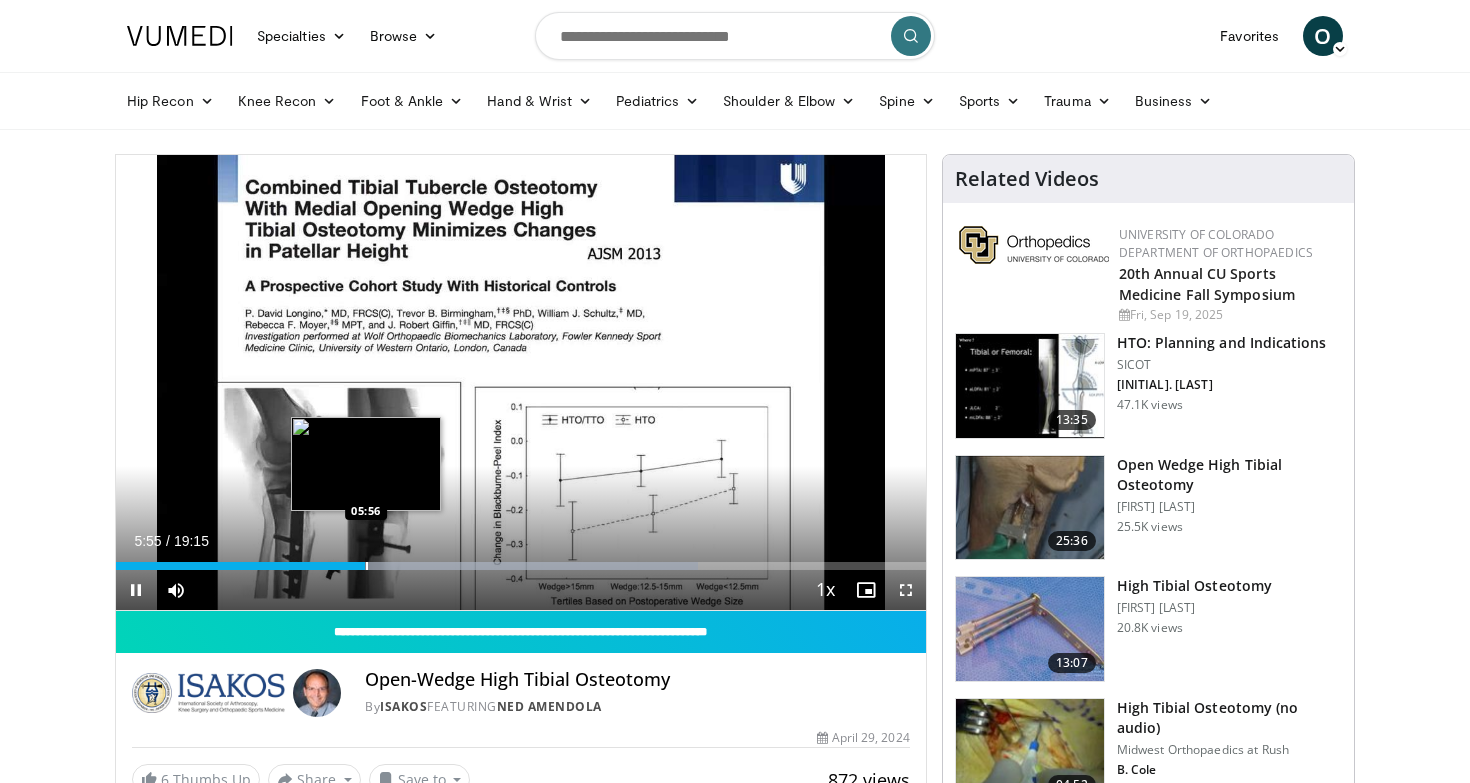 click at bounding box center (367, 566) 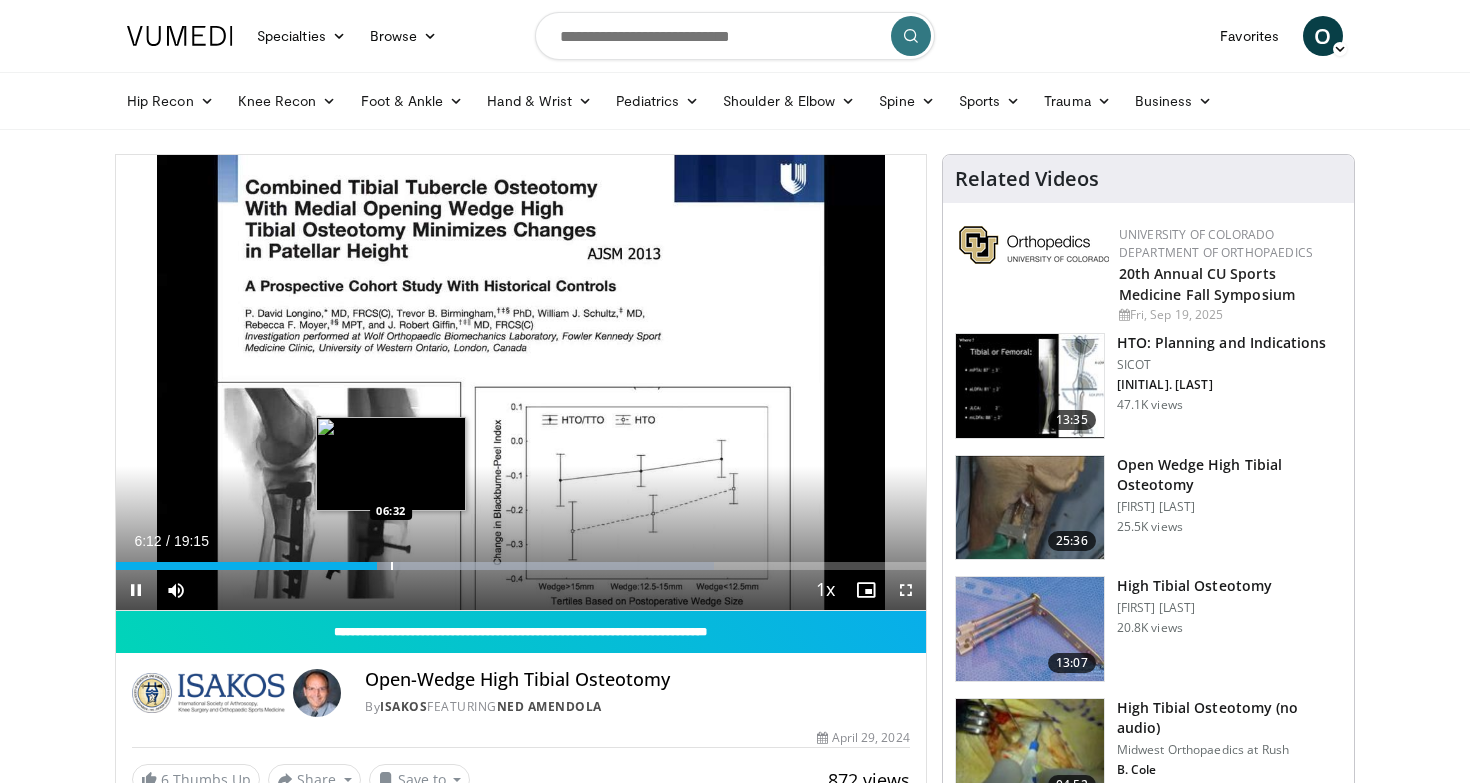 click at bounding box center (392, 566) 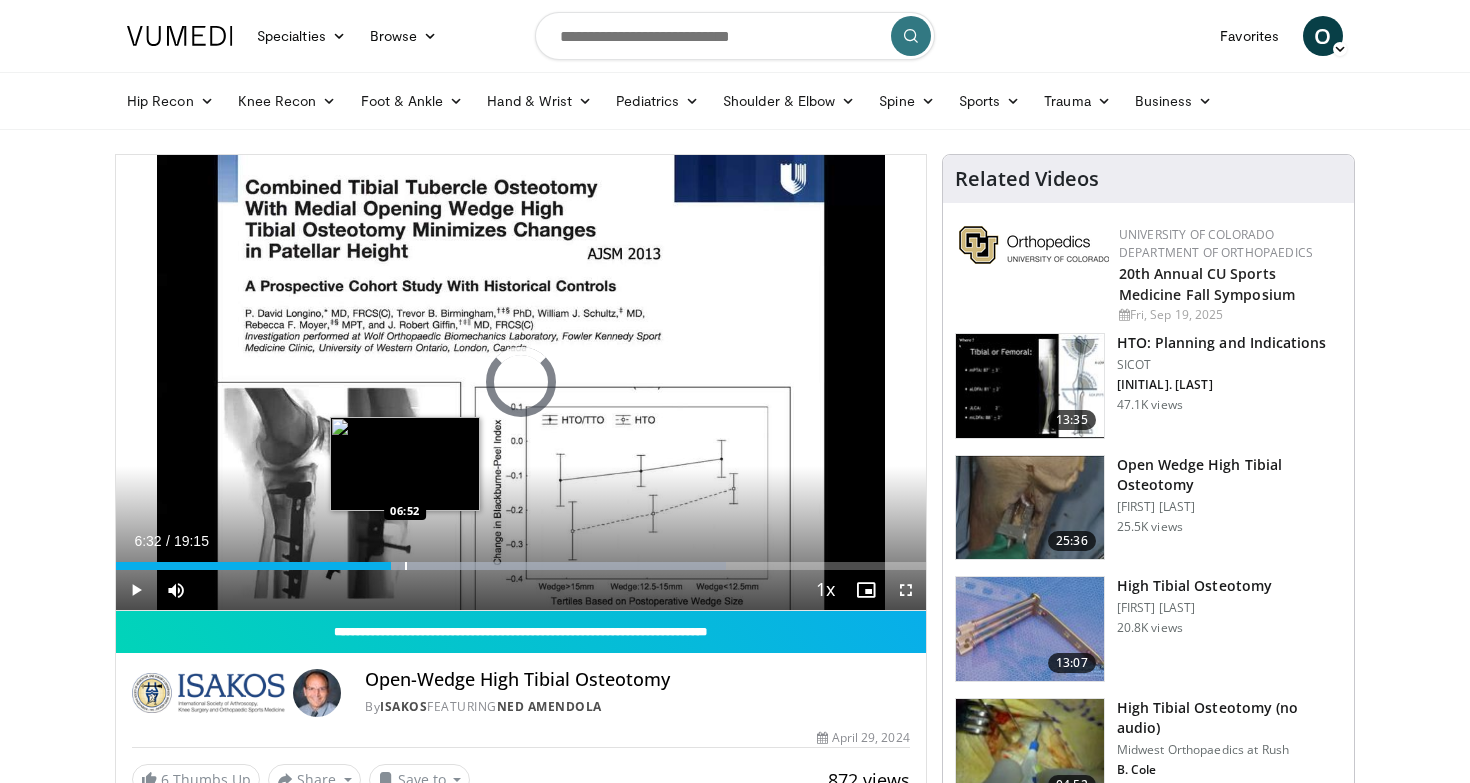 click at bounding box center [406, 566] 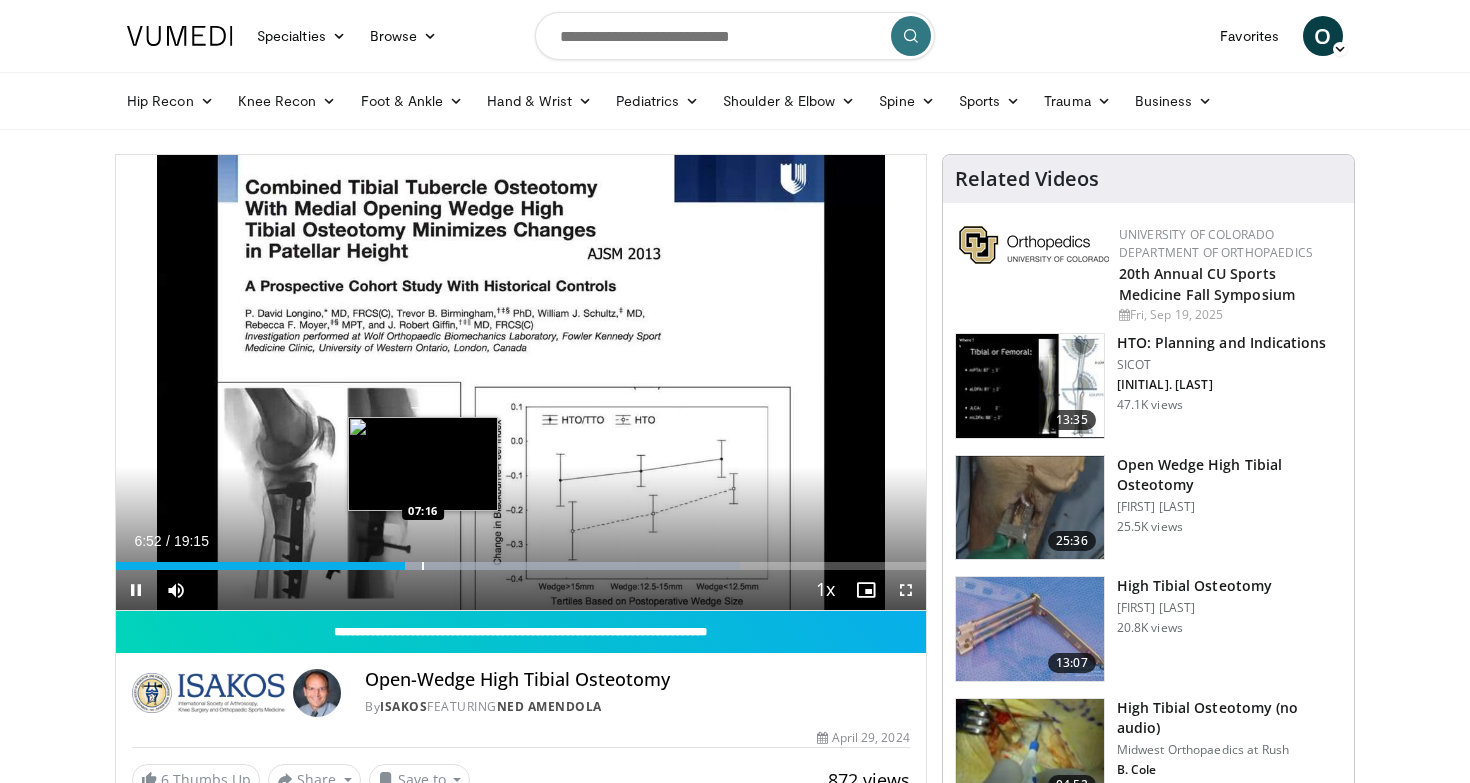 click at bounding box center [423, 566] 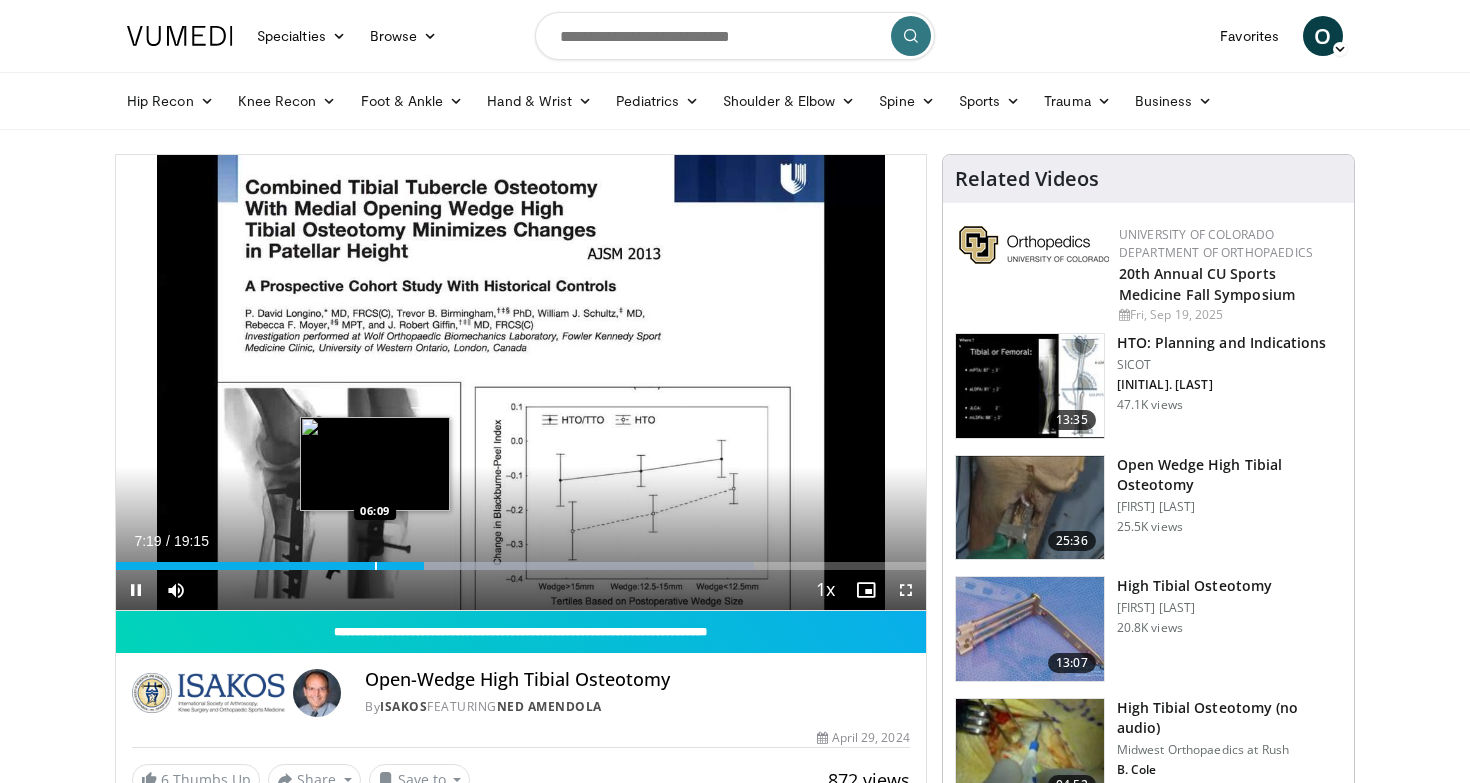 click on "07:19" at bounding box center (270, 566) 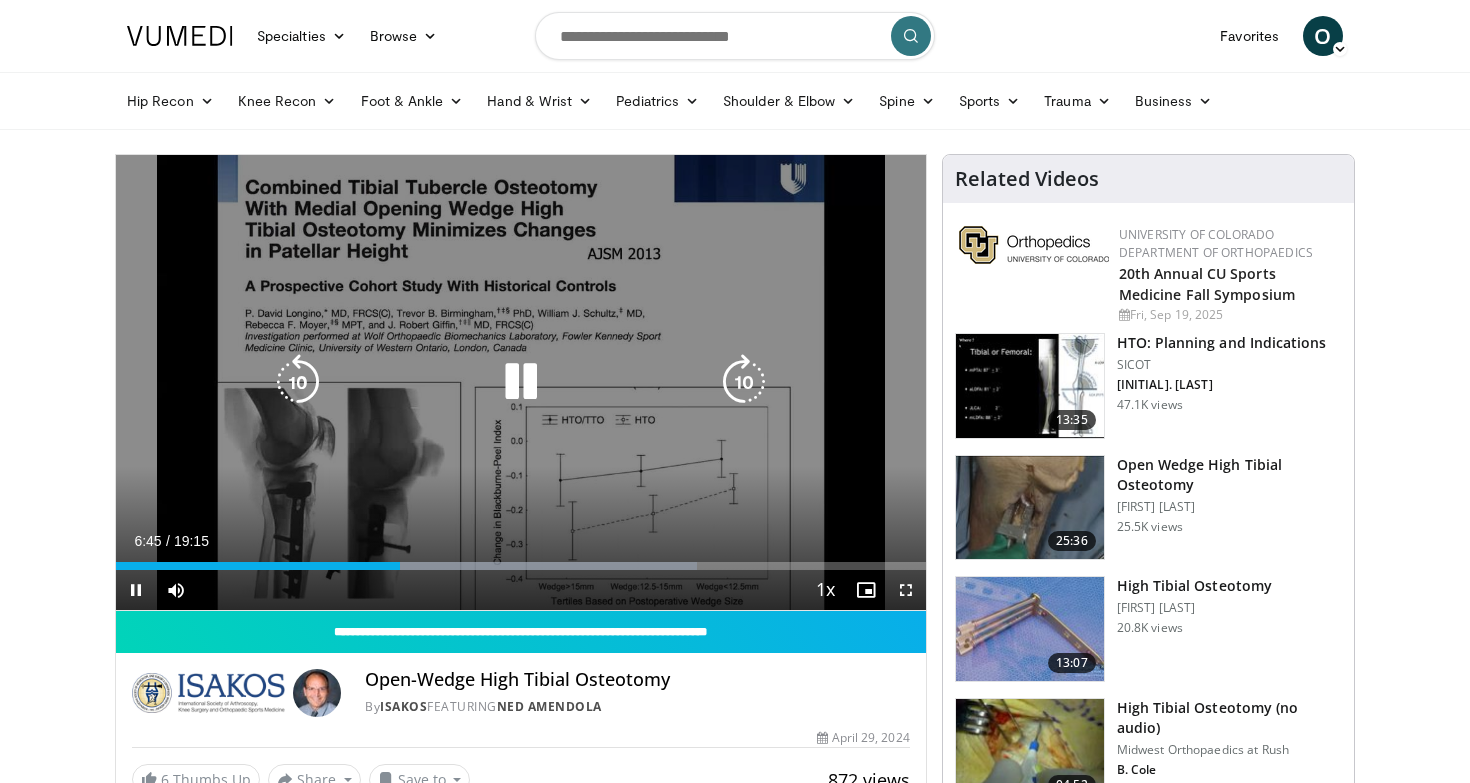click at bounding box center (744, 382) 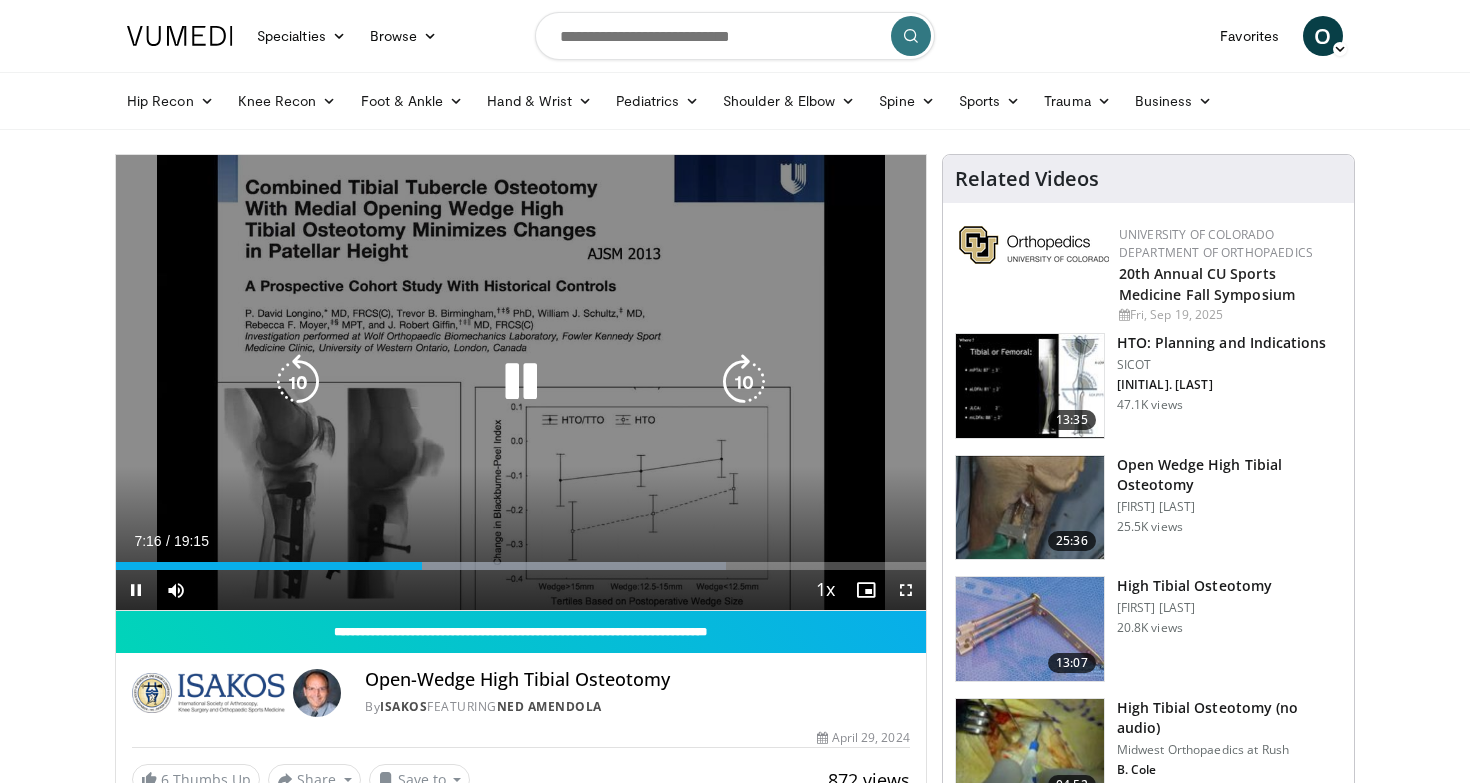 click at bounding box center (744, 382) 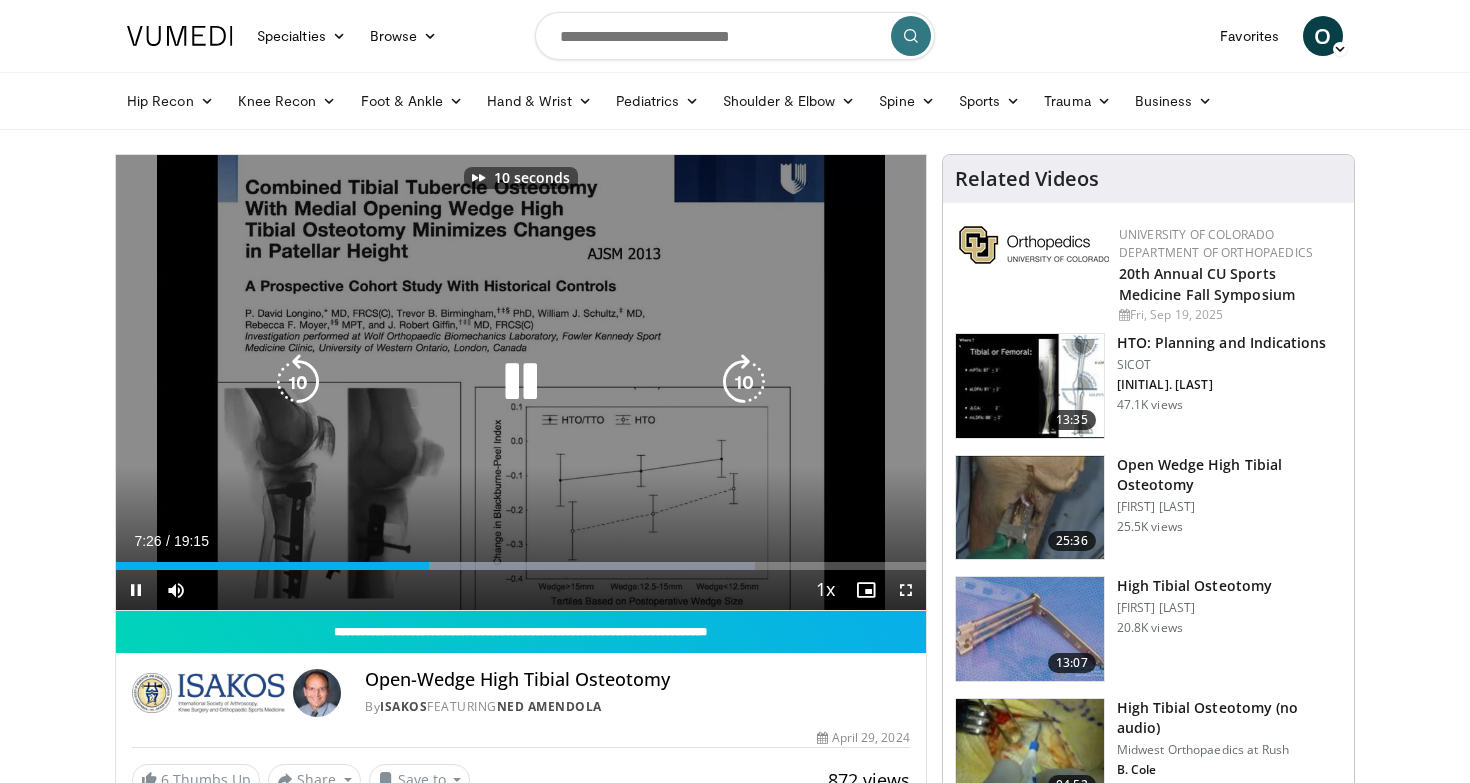 click at bounding box center [744, 382] 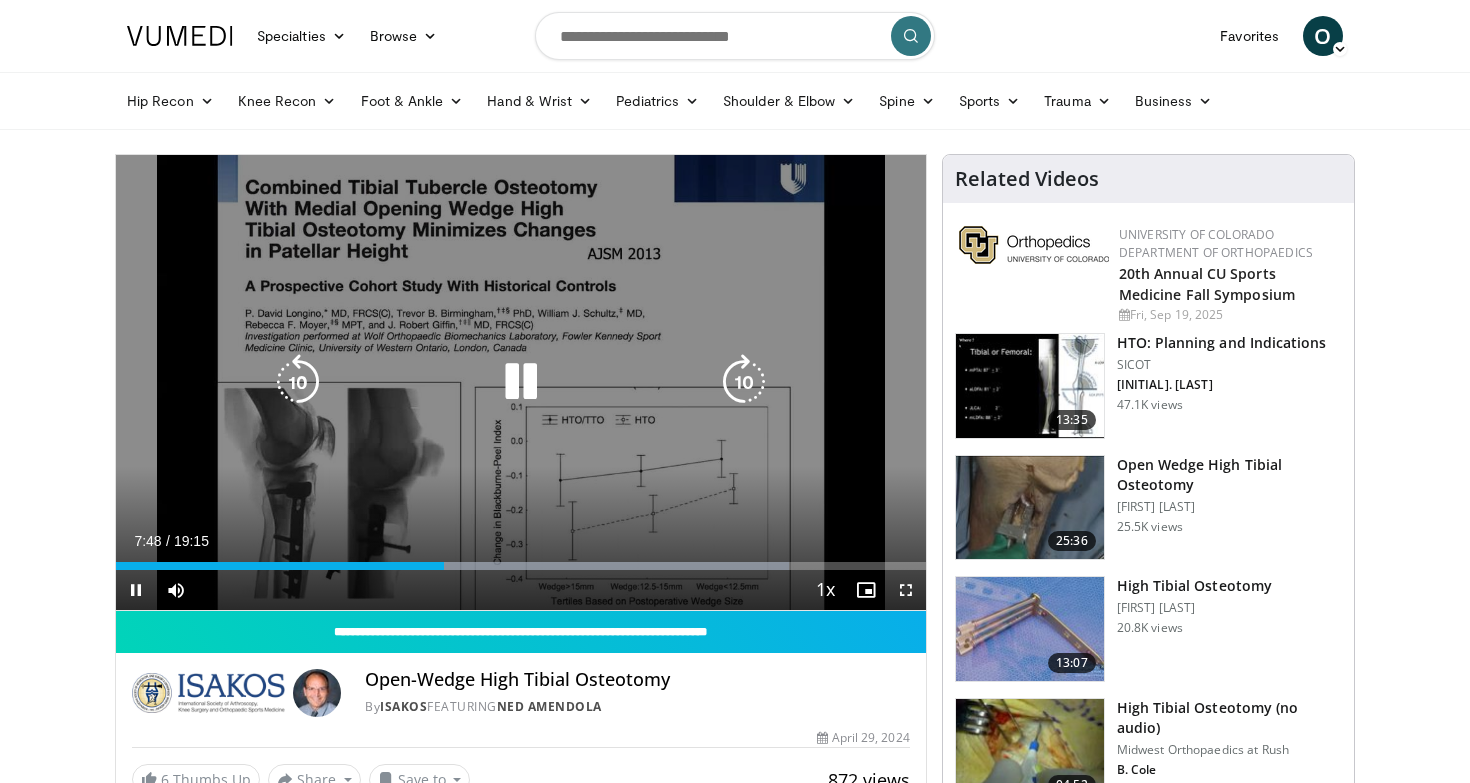 click at bounding box center (744, 382) 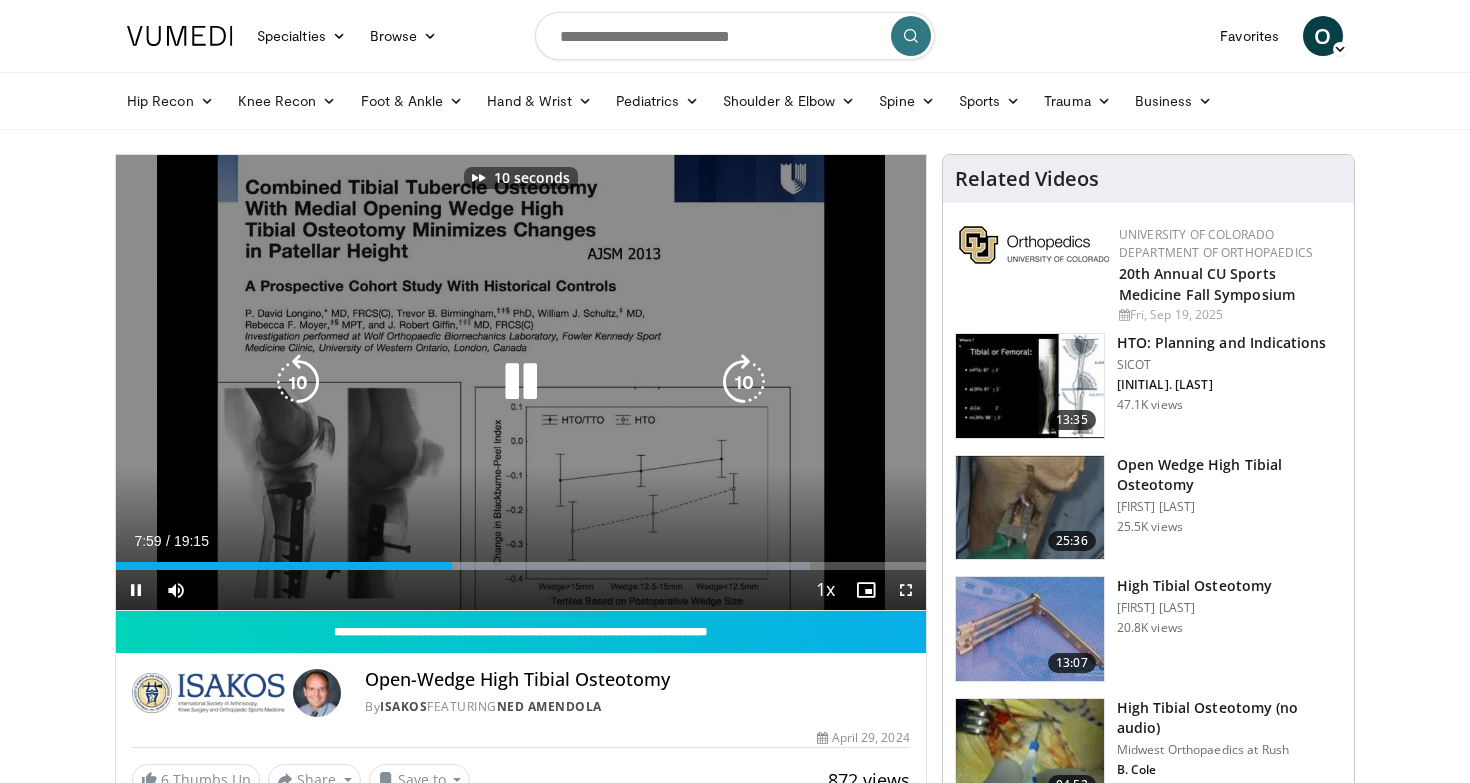 click at bounding box center (744, 382) 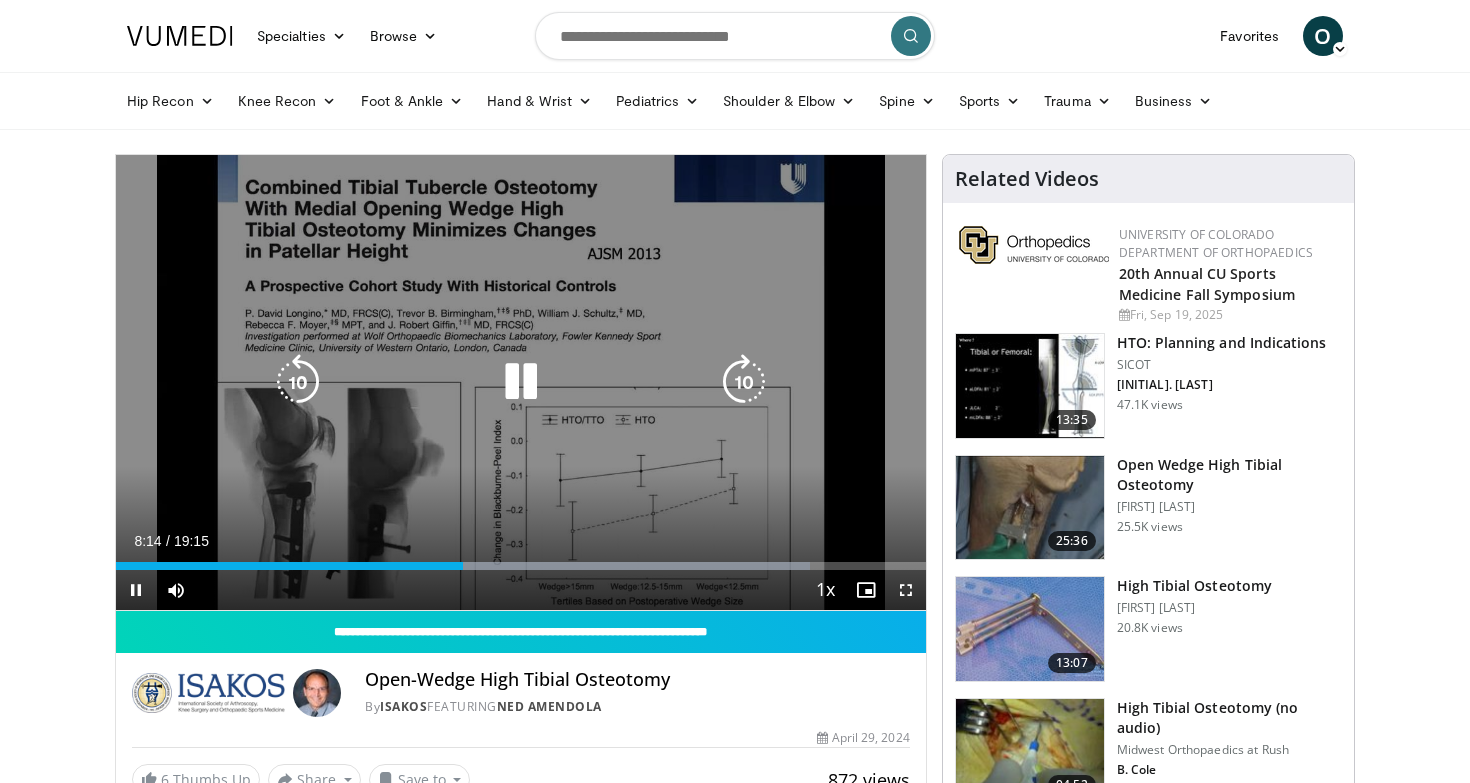 click at bounding box center [744, 382] 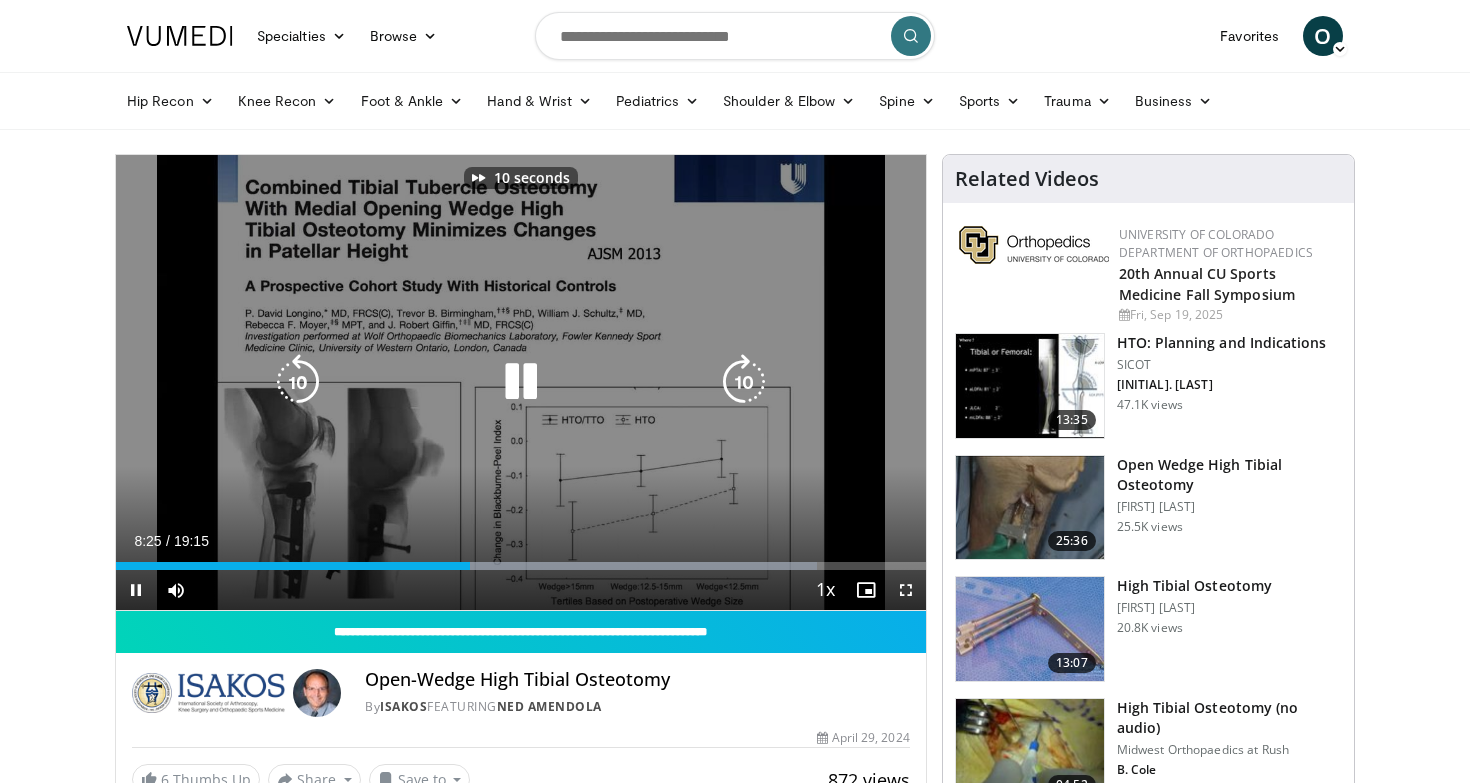 click at bounding box center [744, 382] 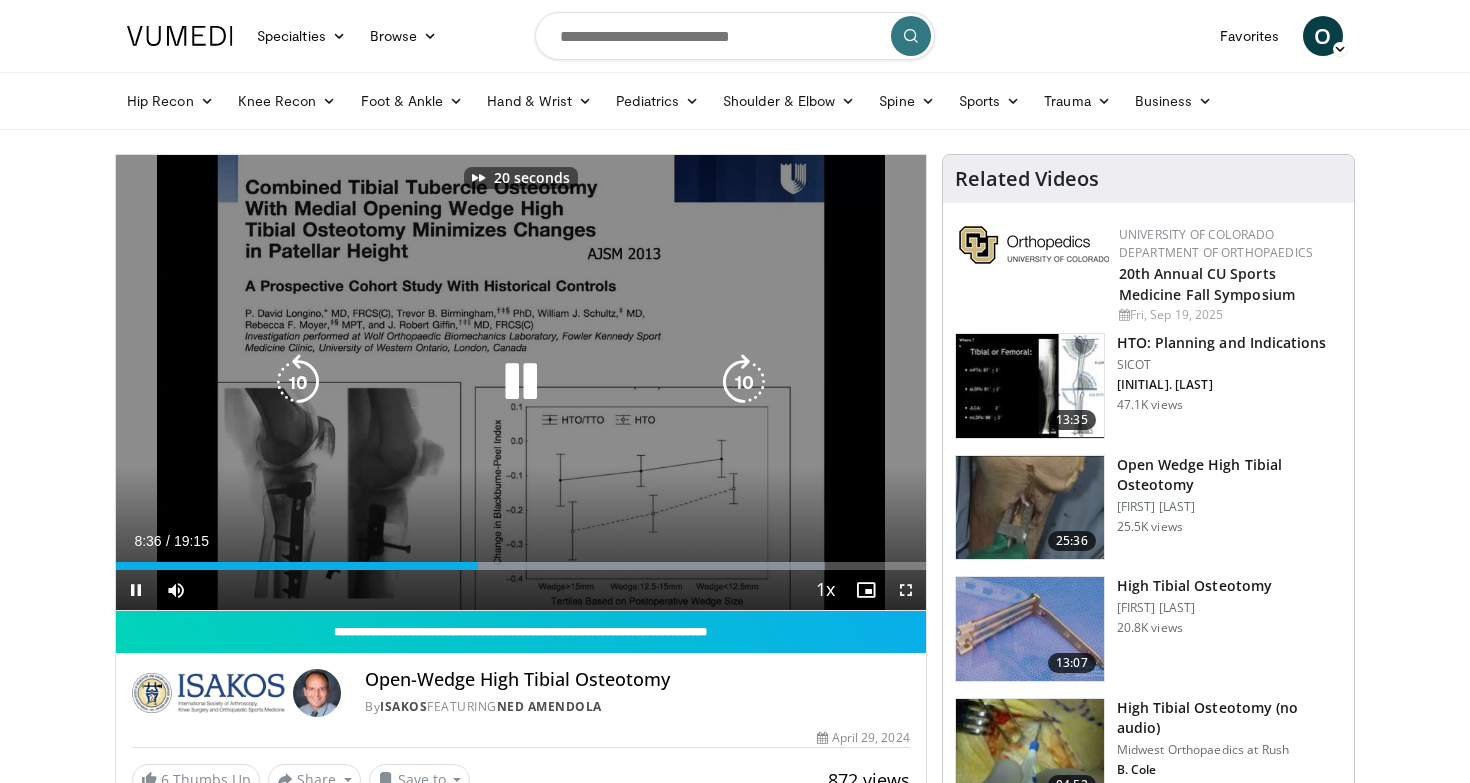 click at bounding box center (744, 382) 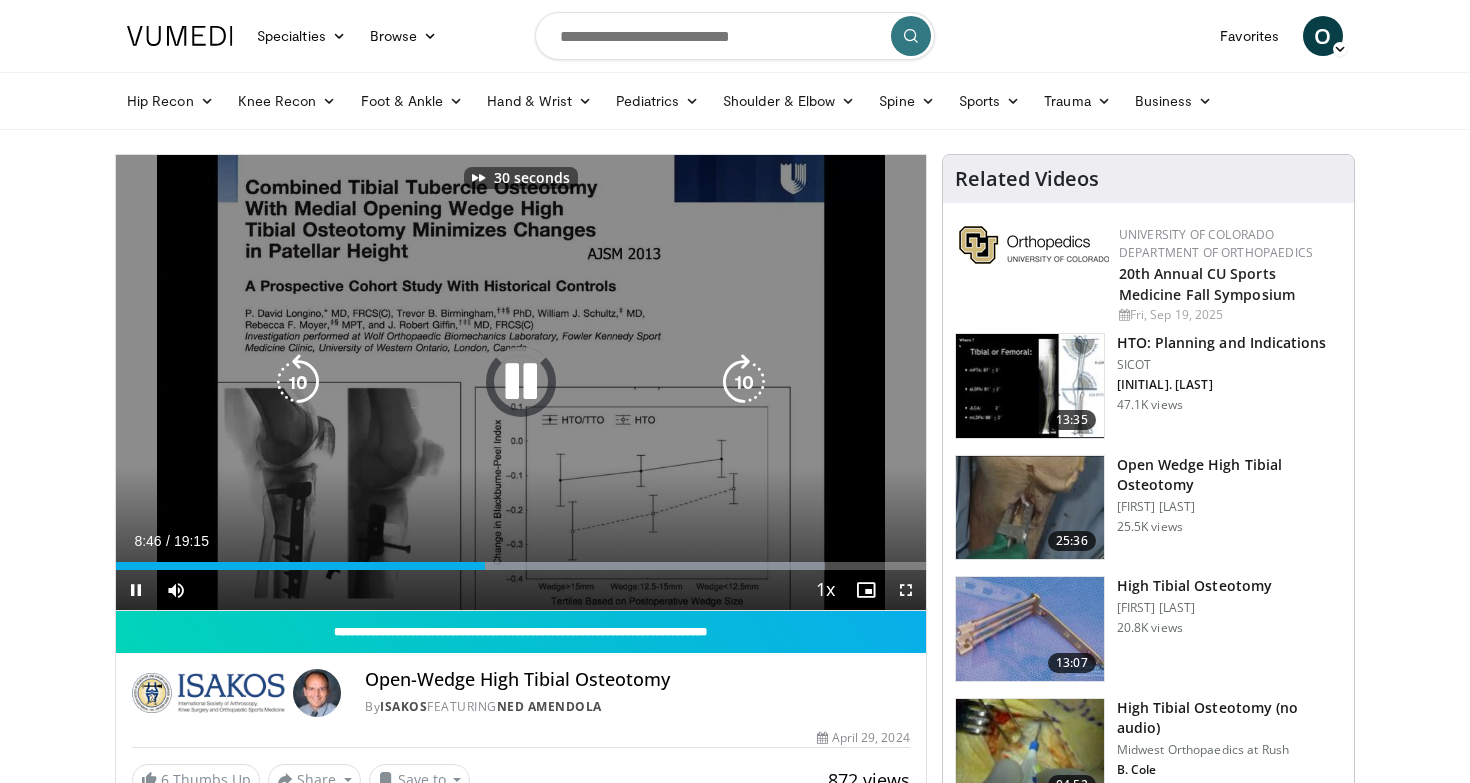 click at bounding box center [744, 382] 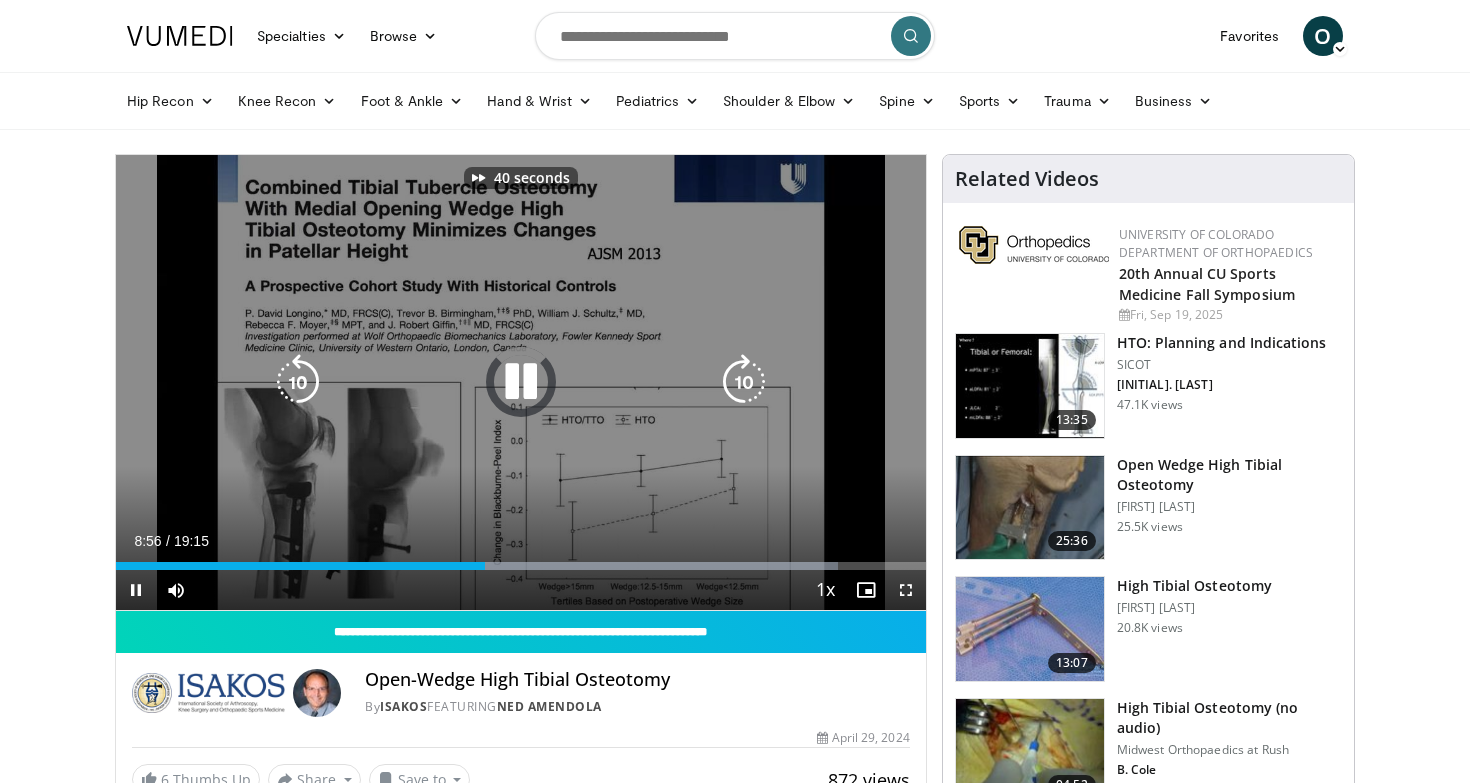 click at bounding box center (744, 382) 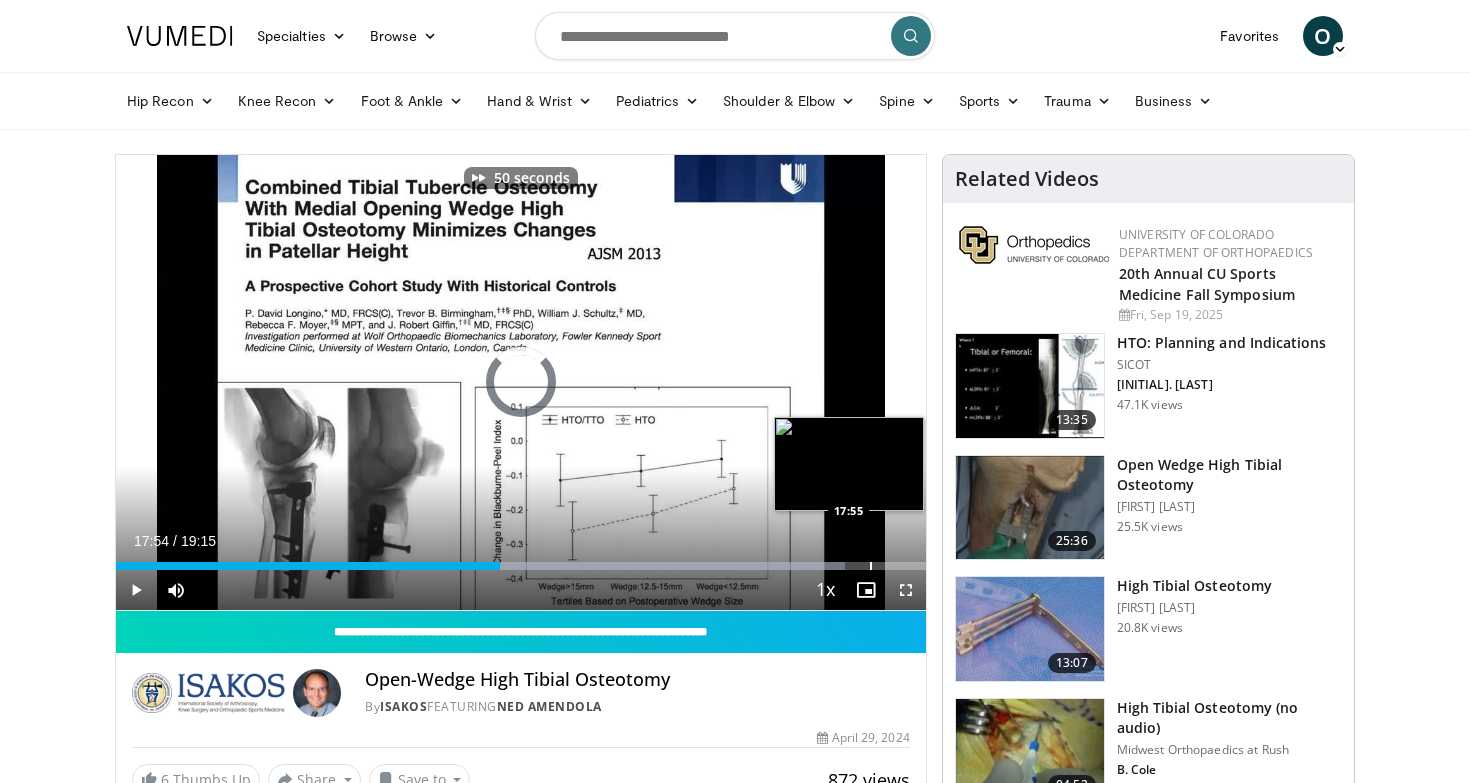 click on "Loaded :  90.00% 09:07 17:55" at bounding box center (521, 560) 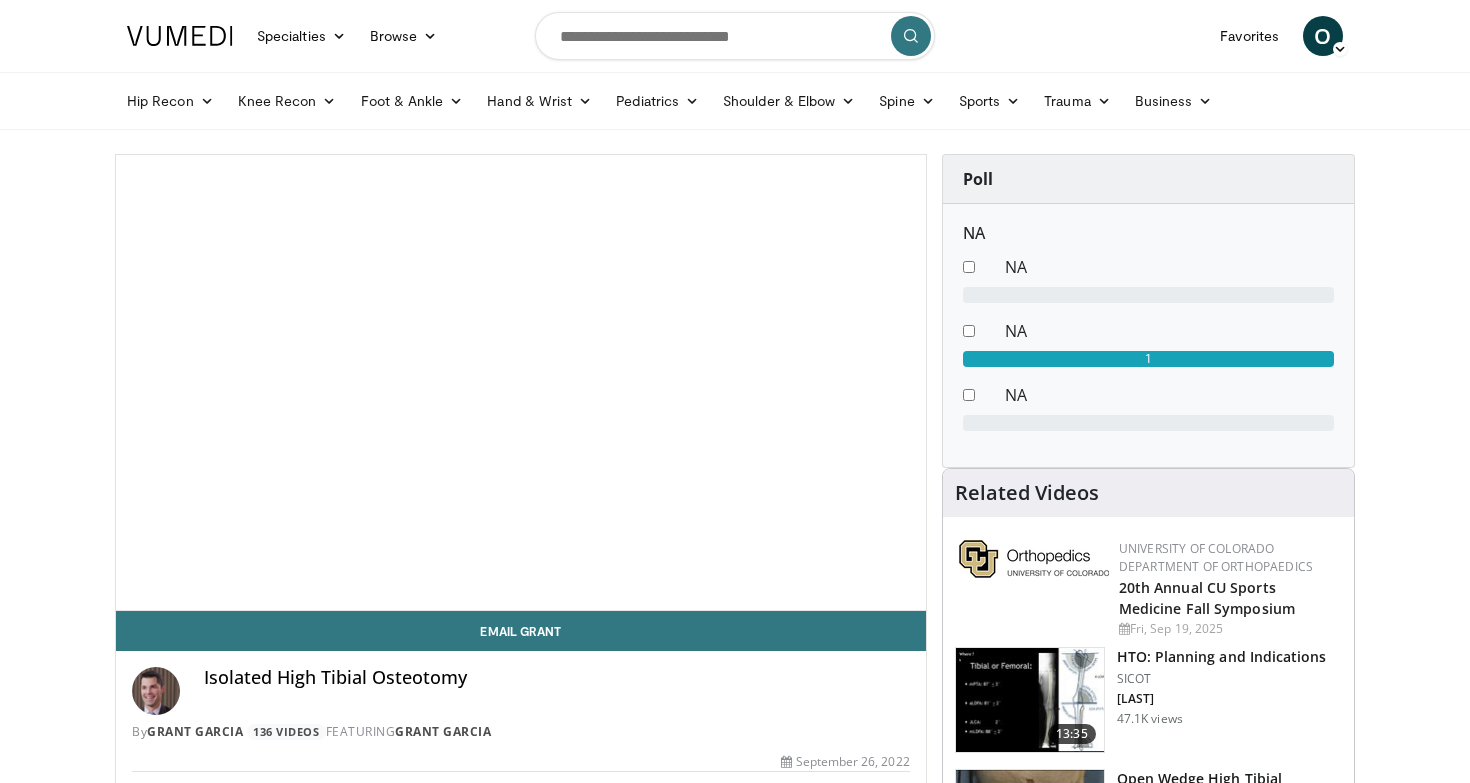 scroll, scrollTop: 0, scrollLeft: 0, axis: both 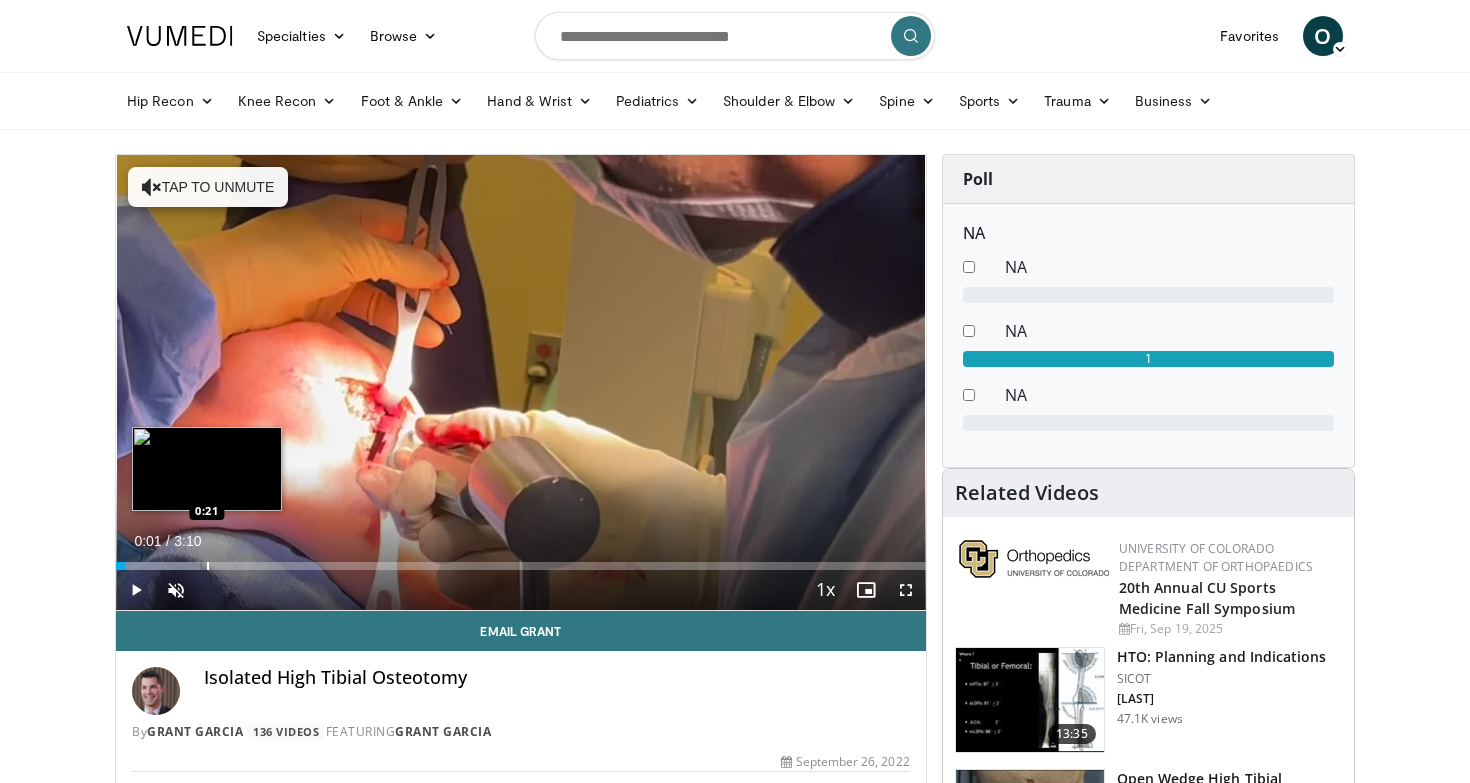 click on "Loaded :  10.33% 0:02 0:21" at bounding box center [521, 566] 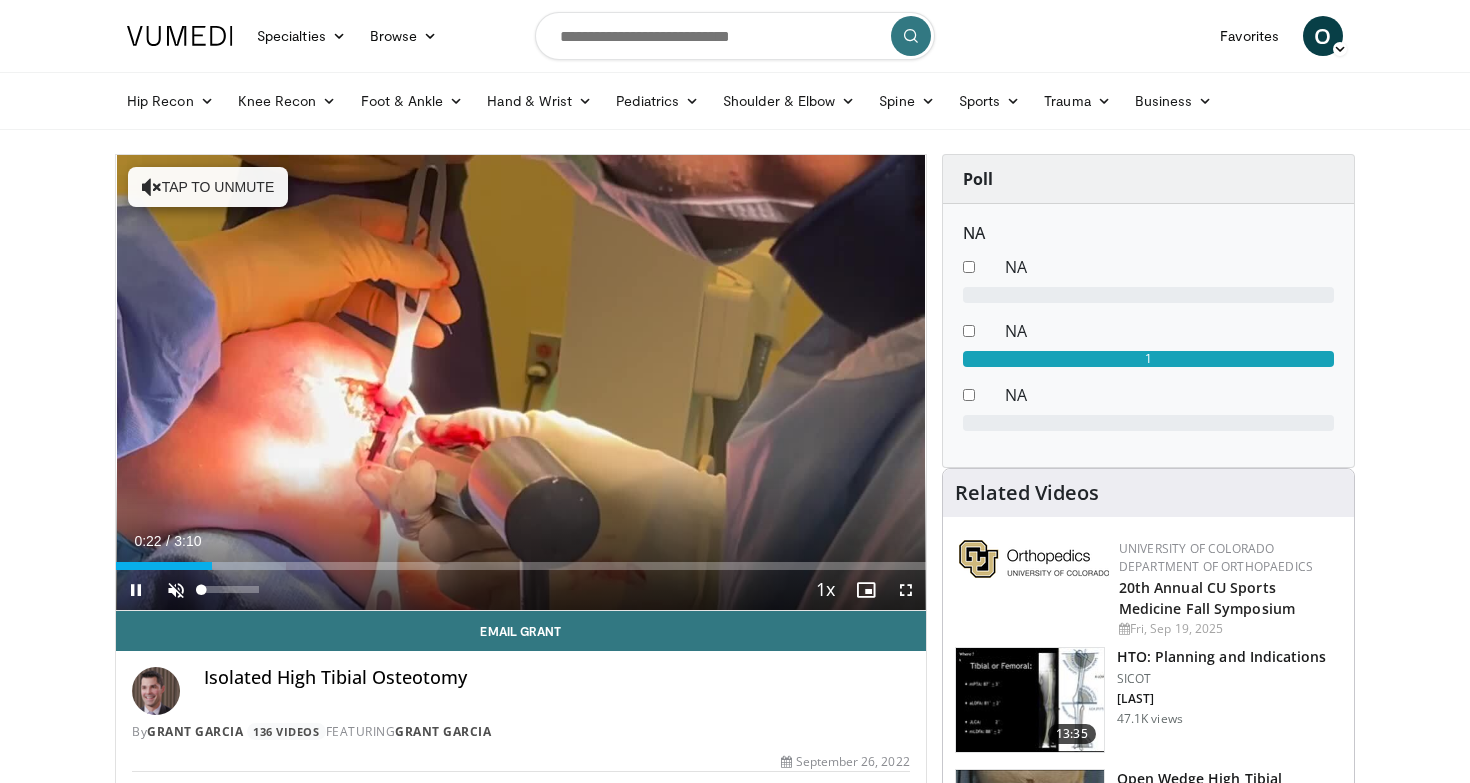 click at bounding box center (176, 590) 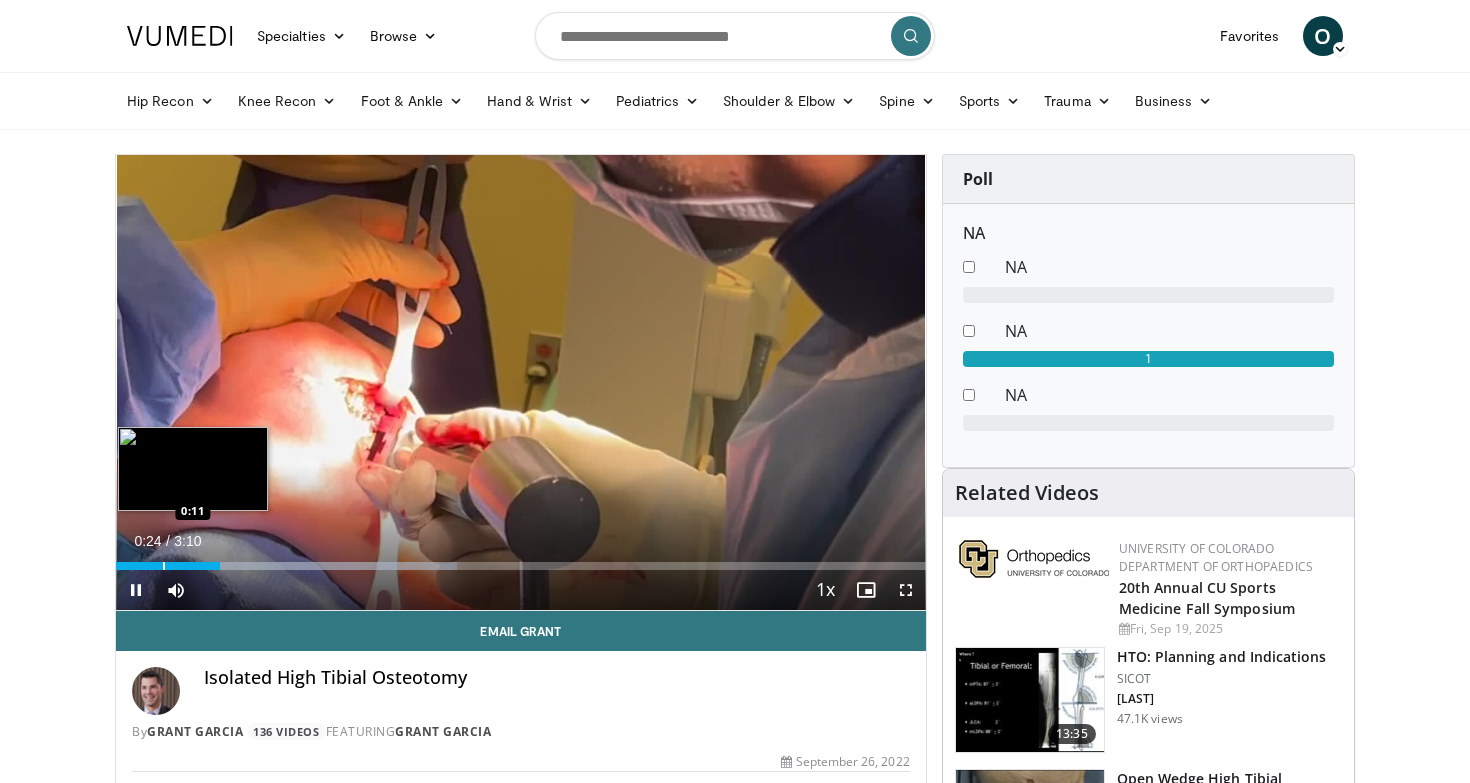 click at bounding box center [164, 566] 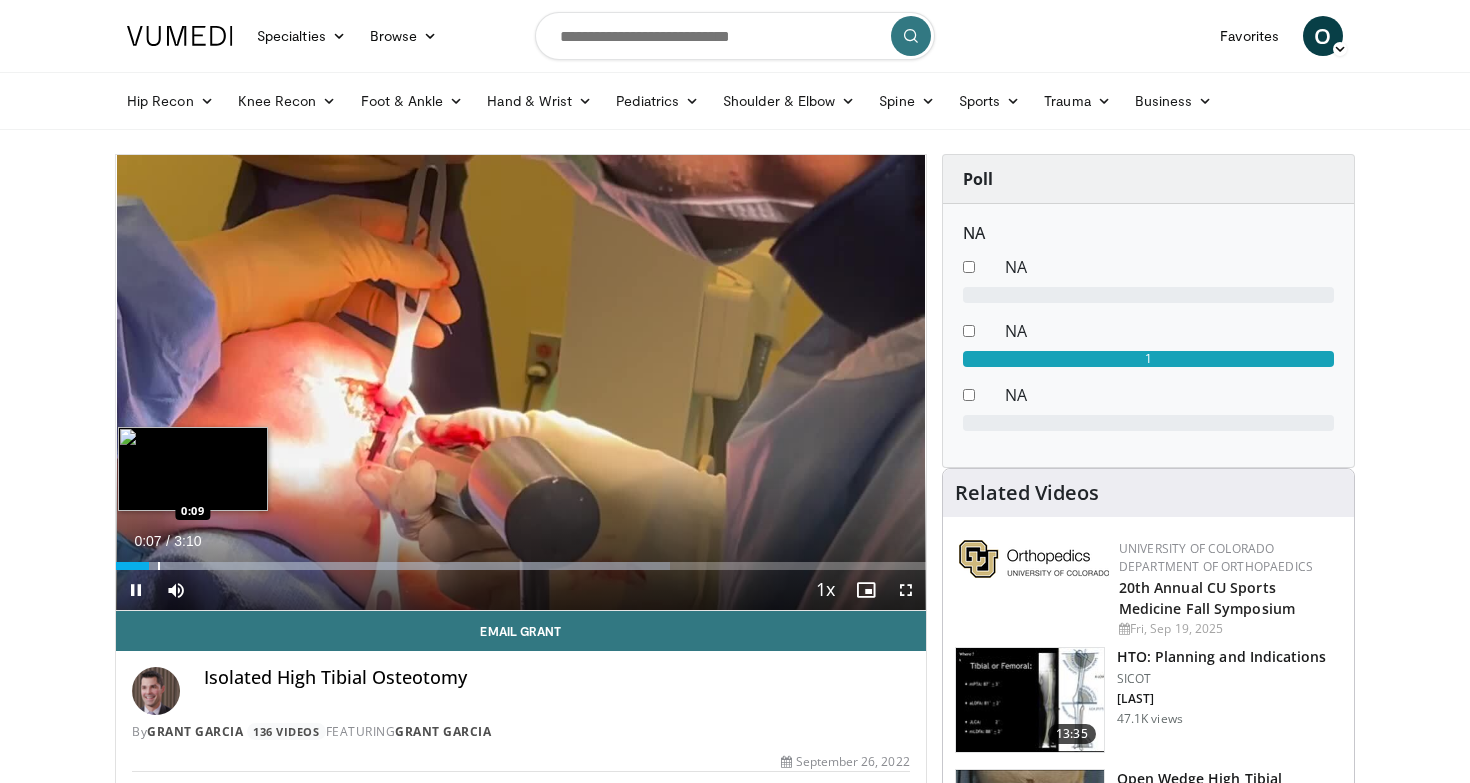 click at bounding box center [159, 566] 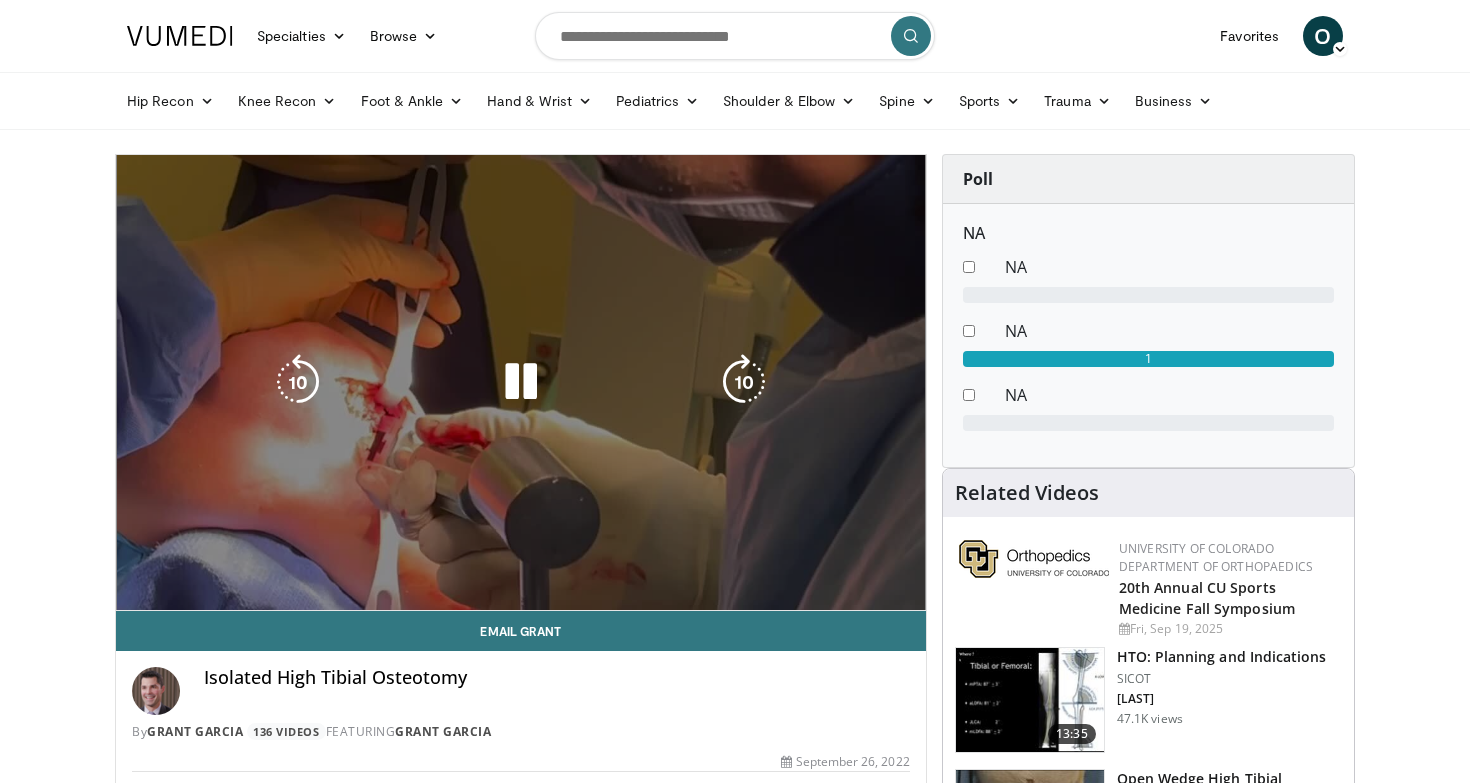 click on "10 seconds
Tap to unmute" at bounding box center (521, 382) 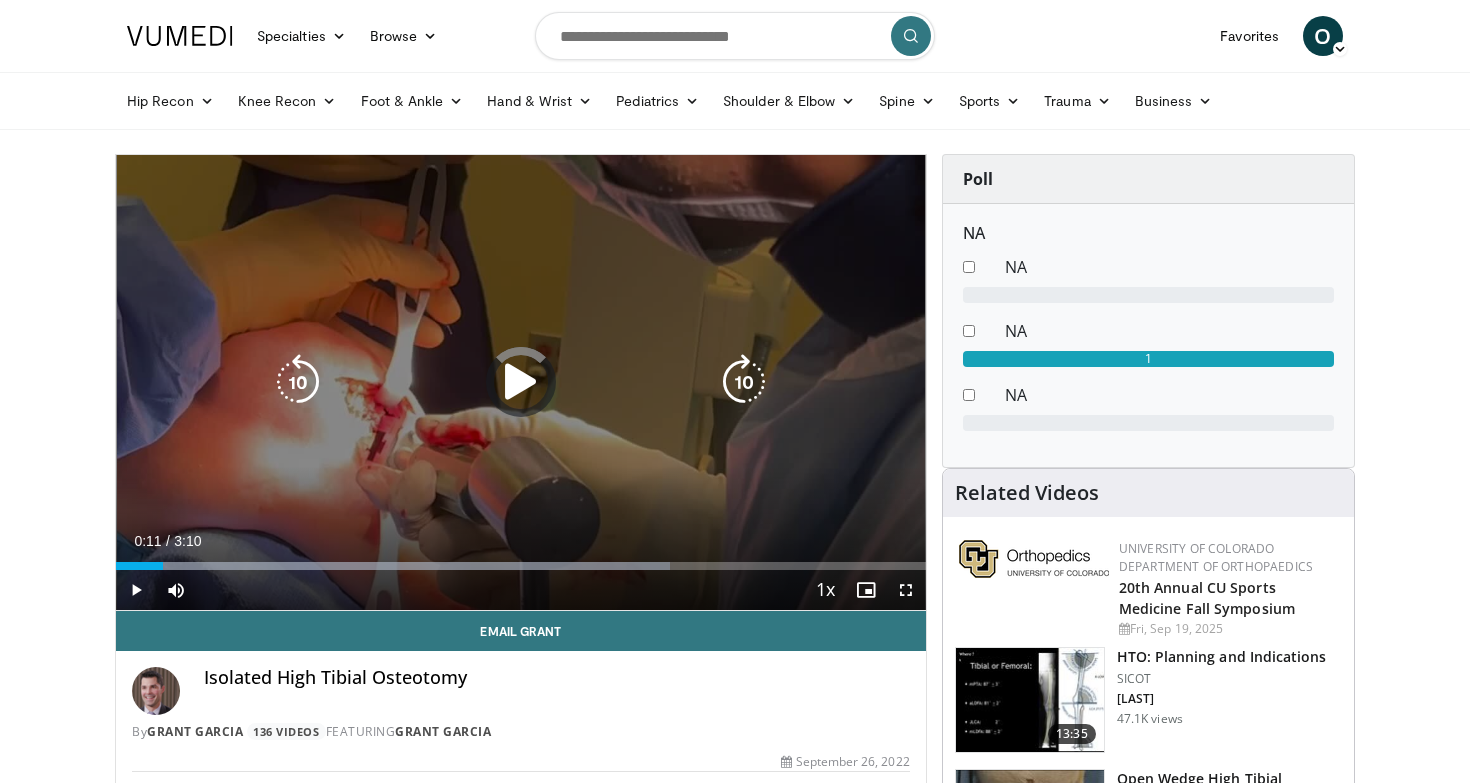 click at bounding box center (0, 0) 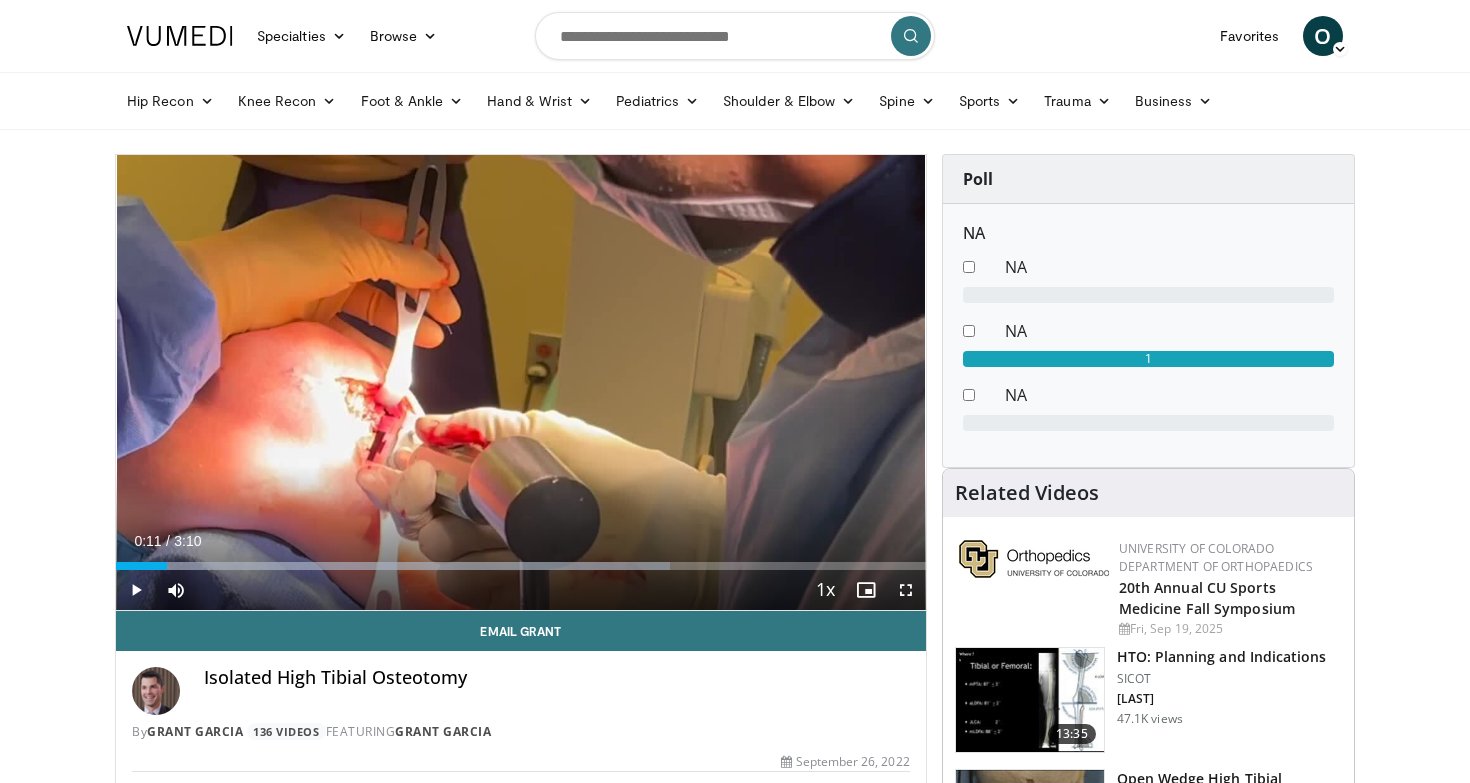 click at bounding box center (136, 590) 